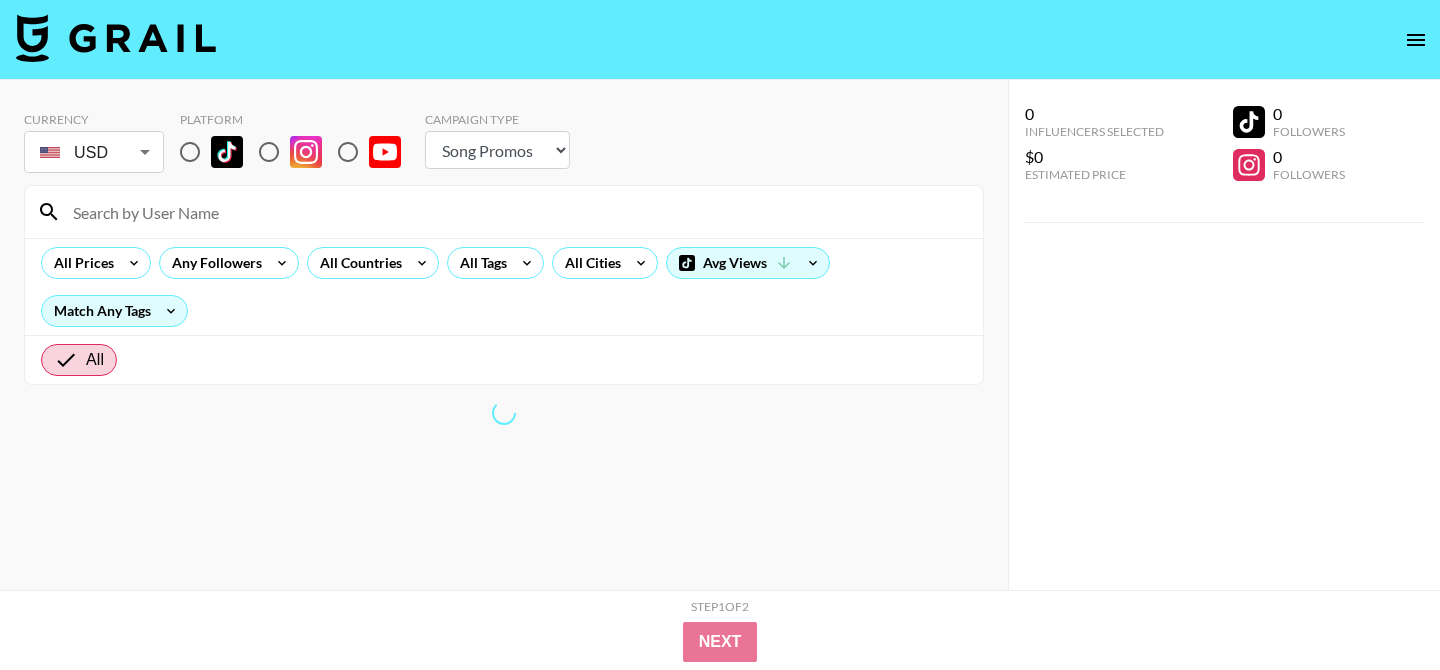 select on "Song" 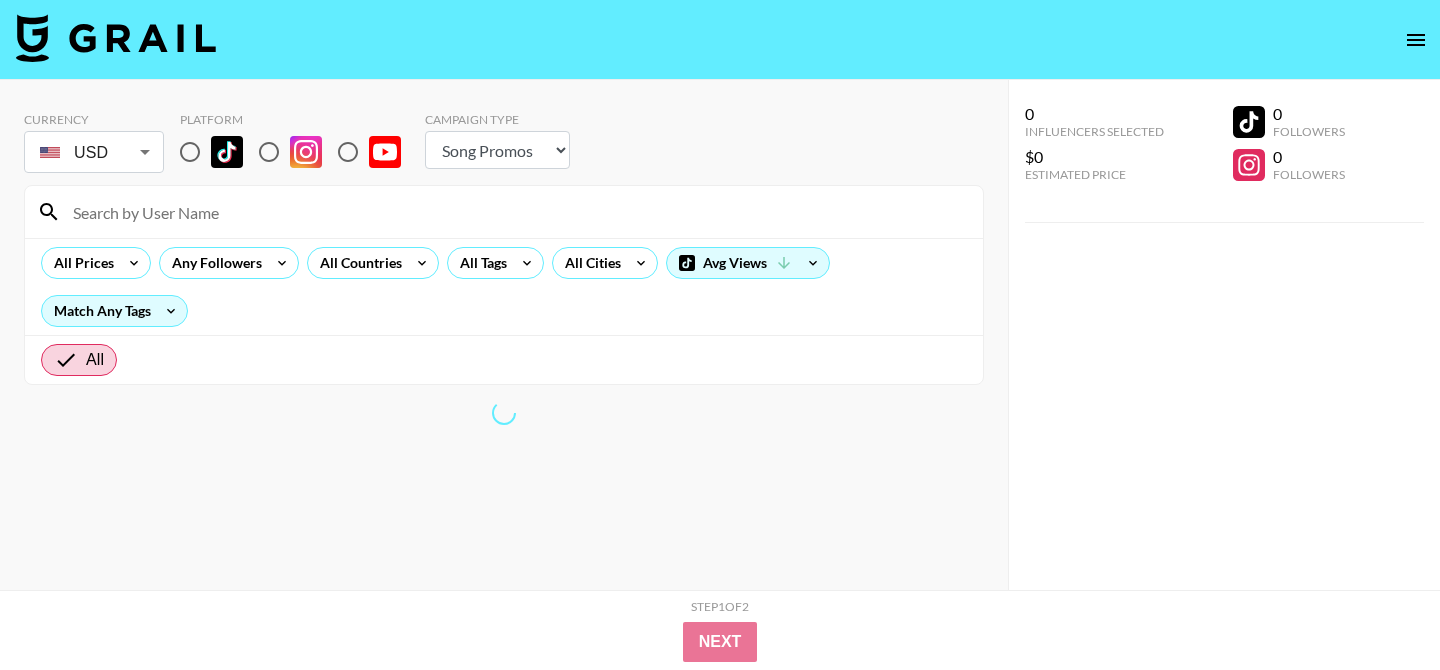 select on "Song" 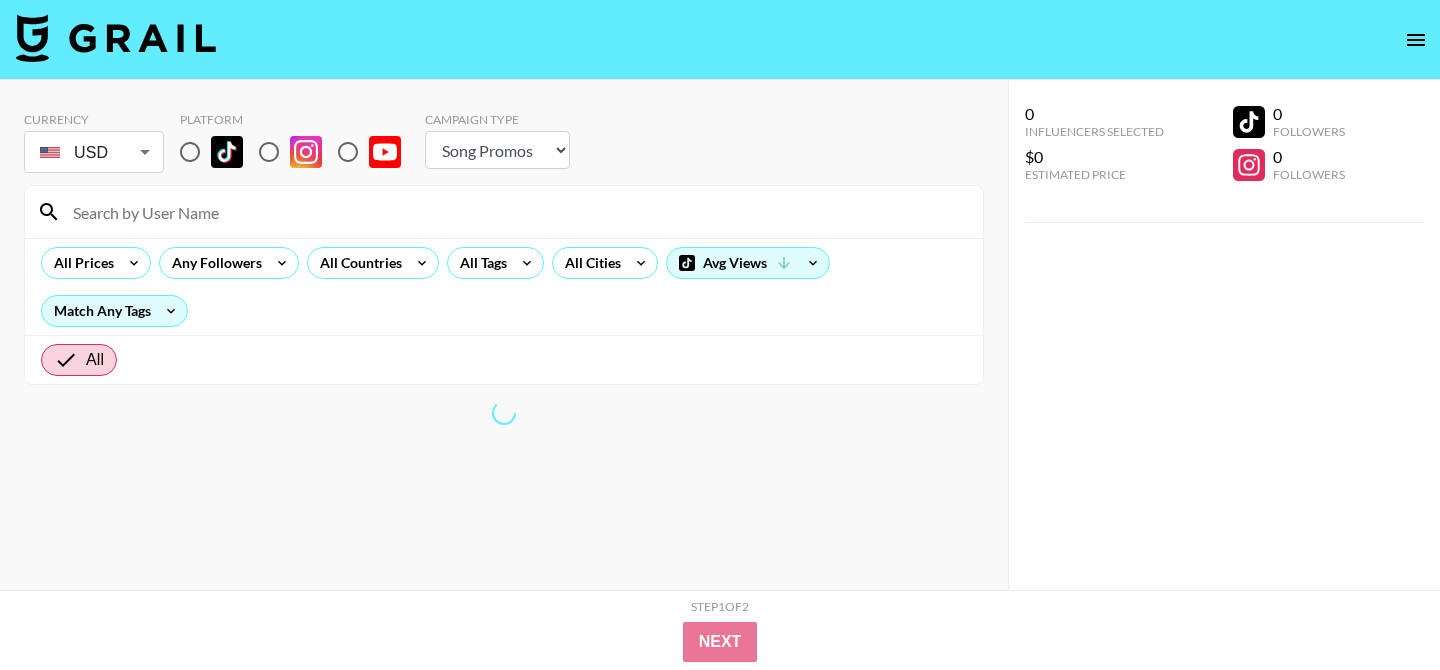 select on "Song" 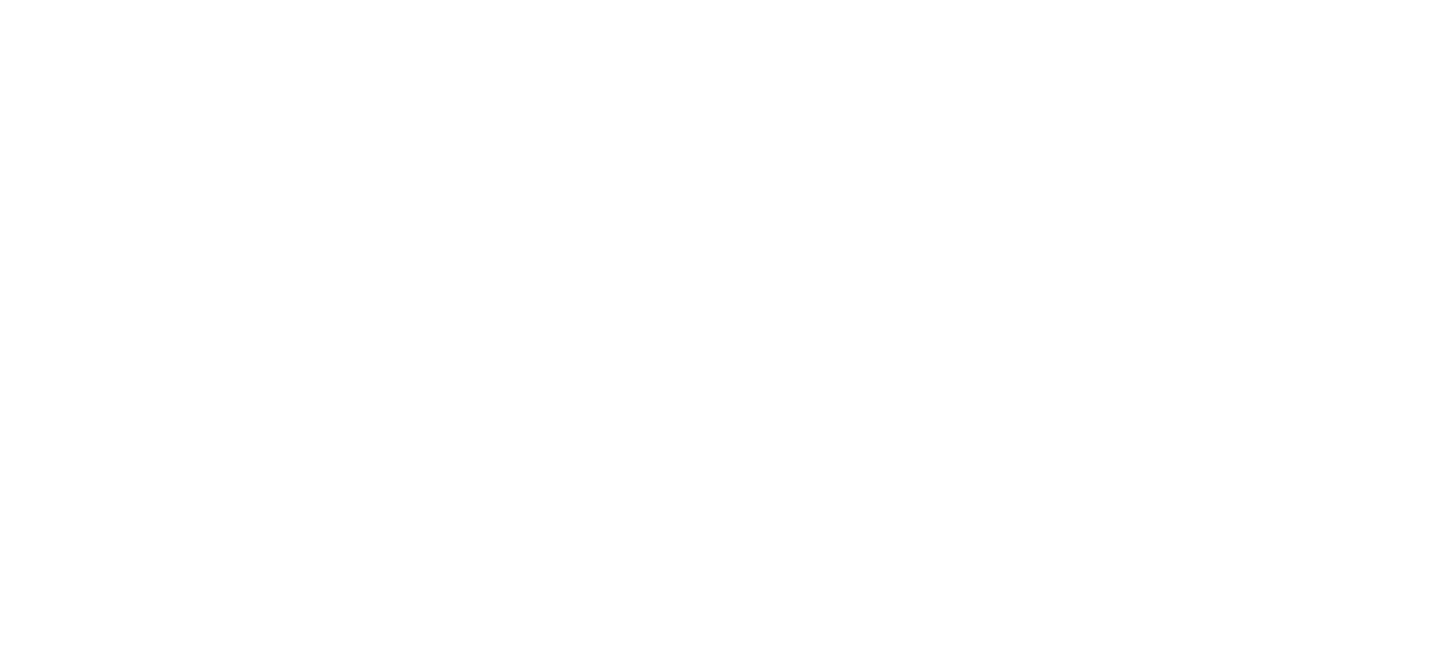scroll, scrollTop: 0, scrollLeft: 0, axis: both 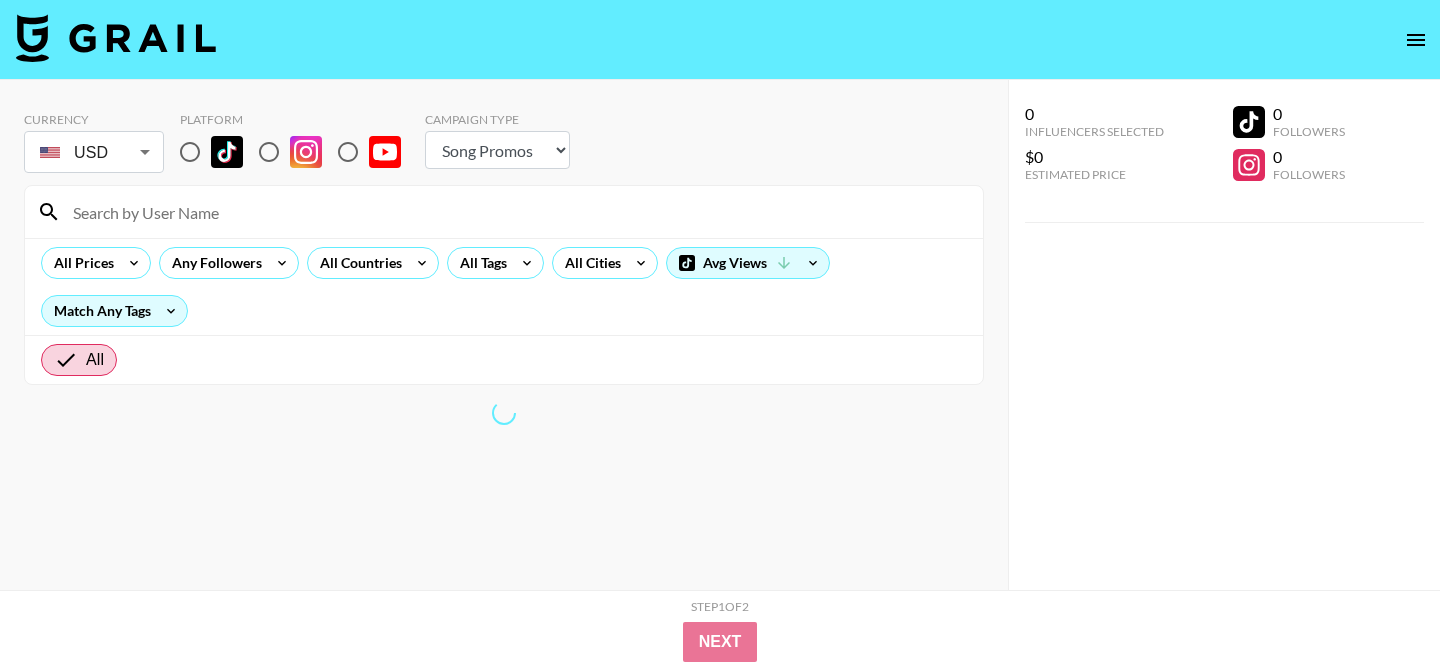 click at bounding box center (190, 152) 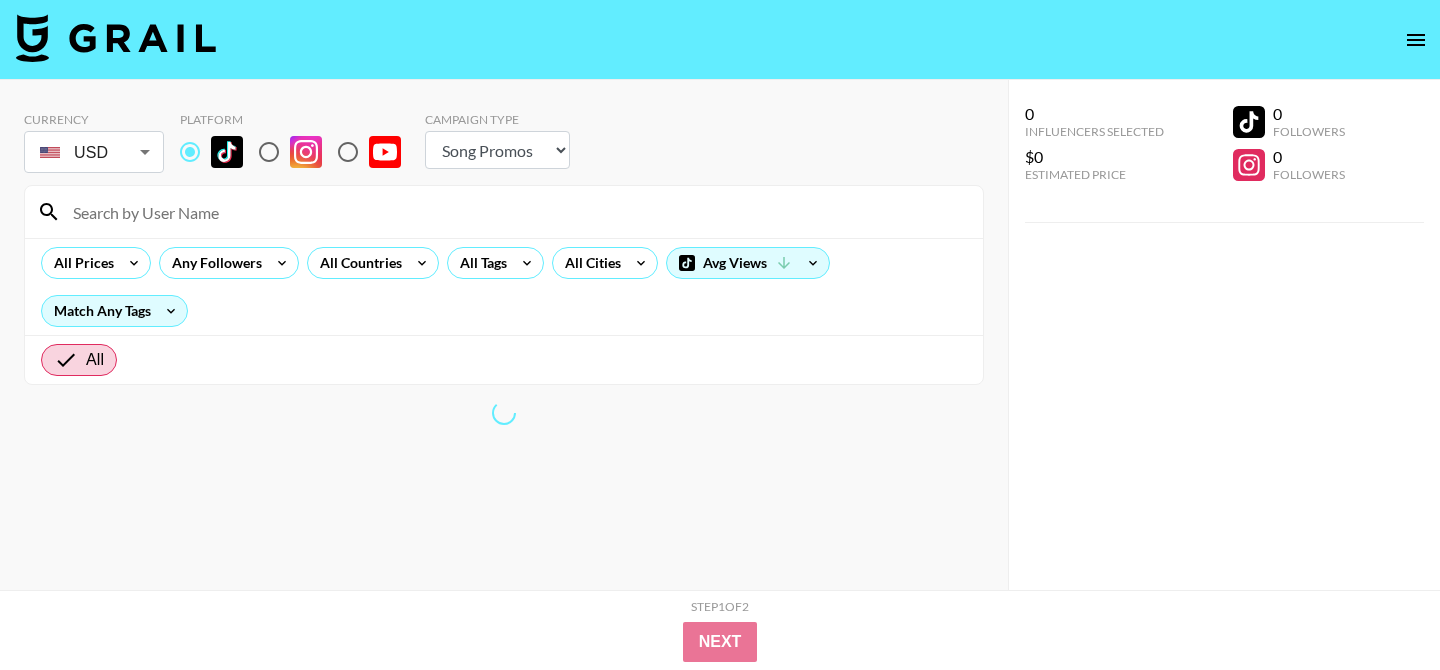 click at bounding box center [190, 152] 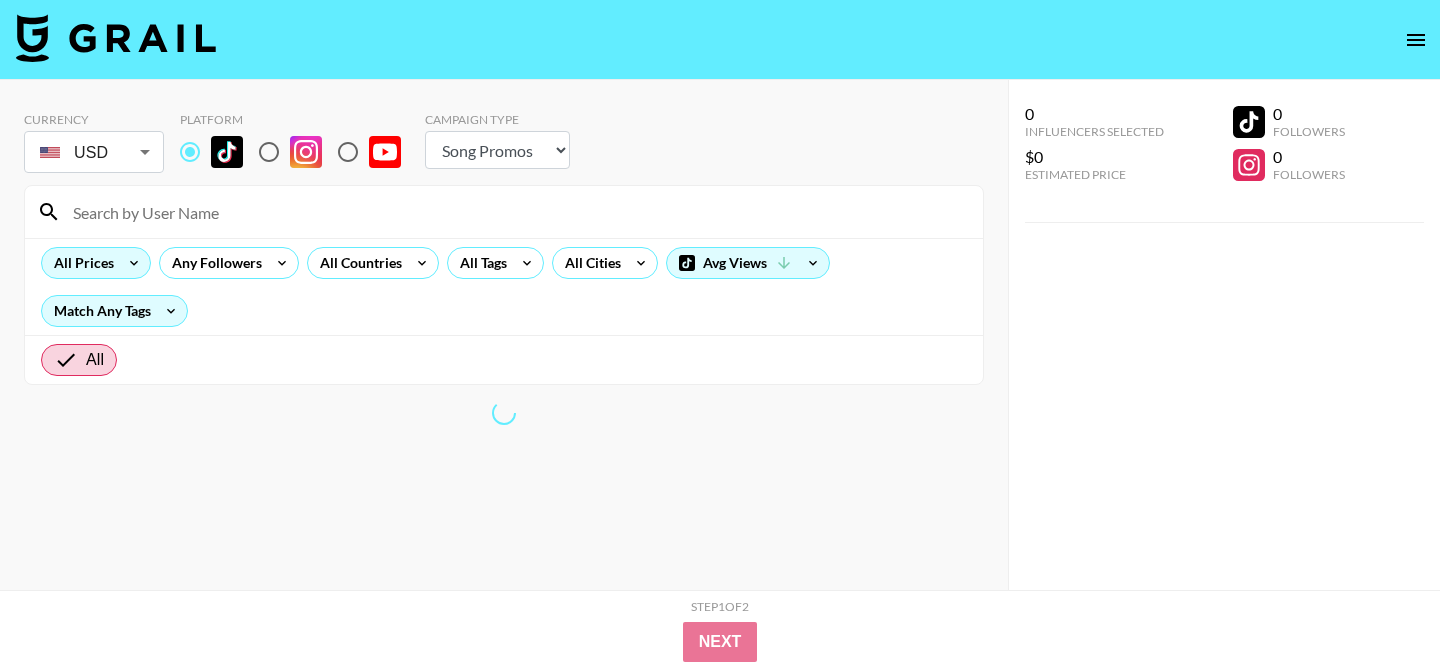 click 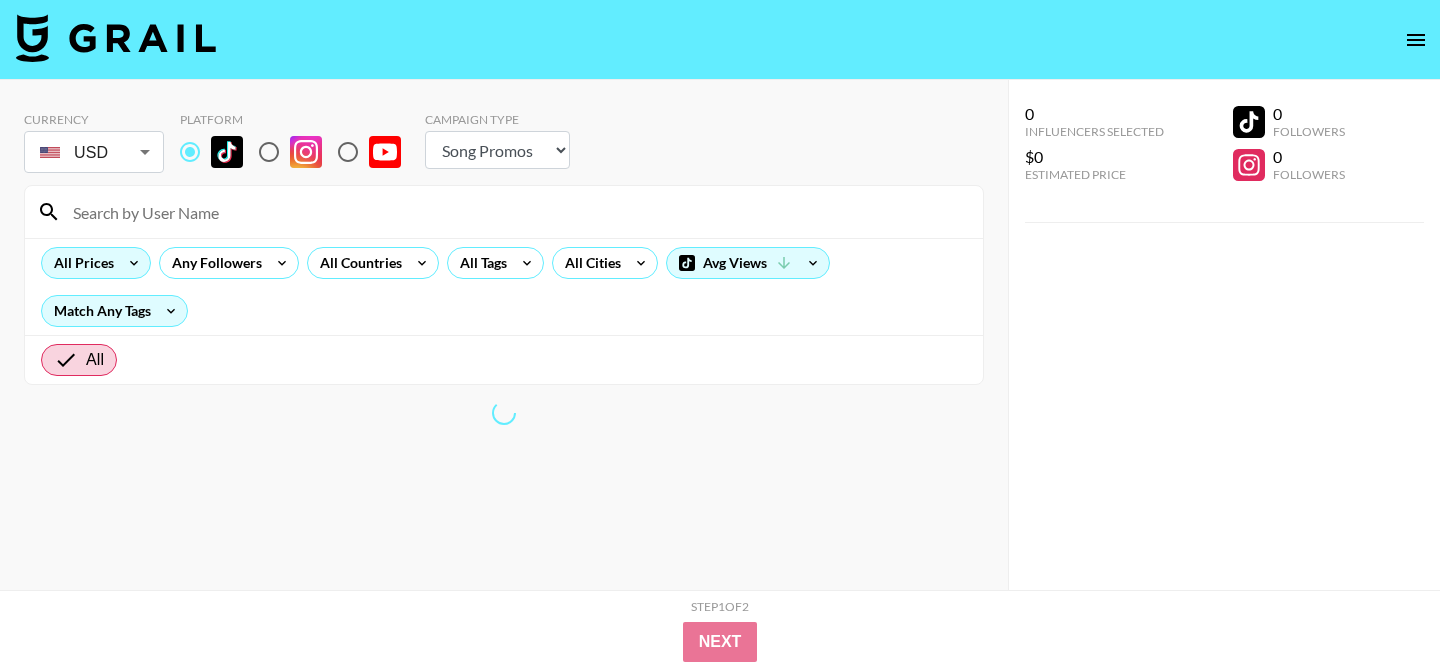 click at bounding box center [720, 335] 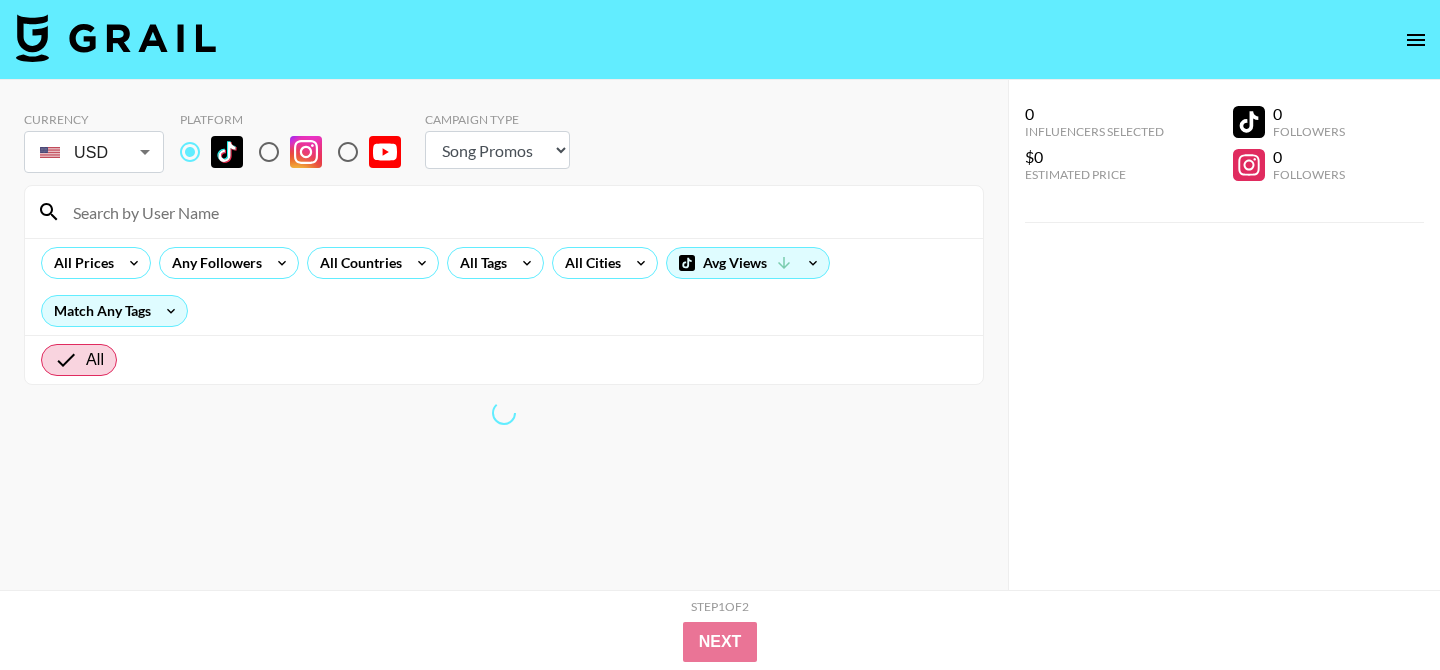 click at bounding box center [720, 335] 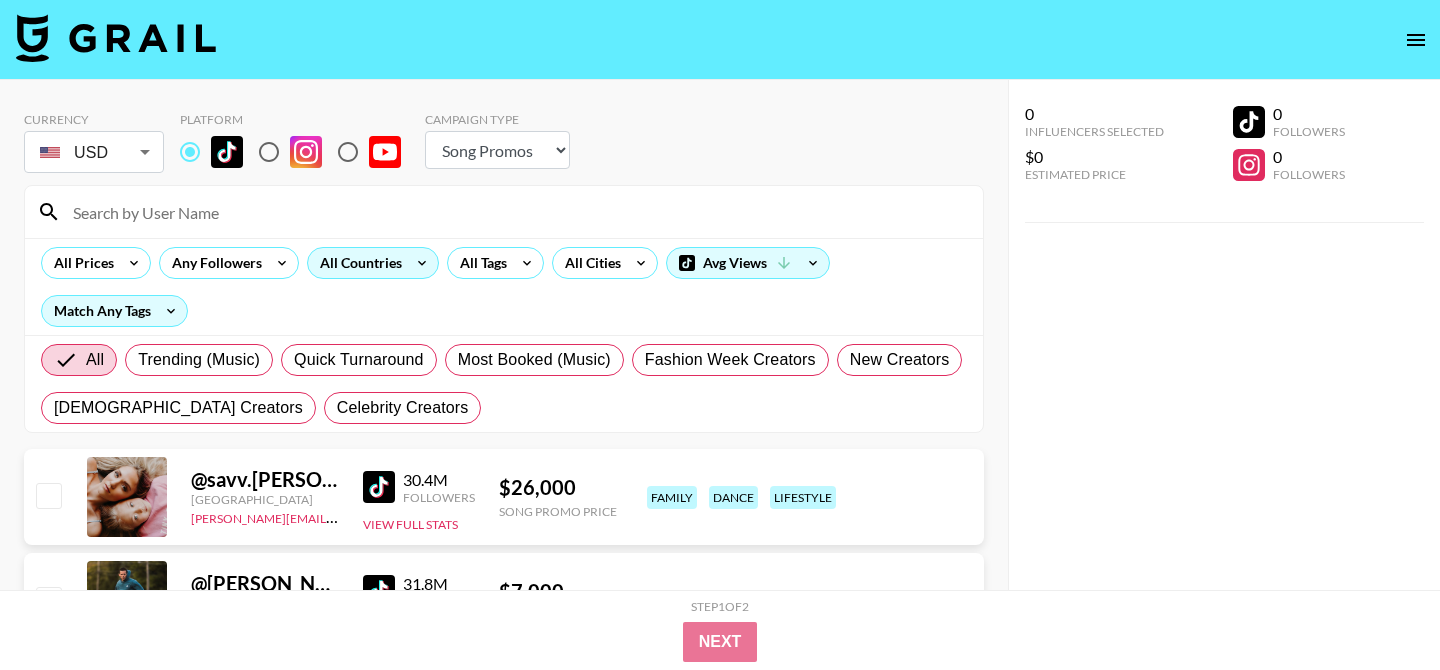 click on "All Countries" at bounding box center [357, 263] 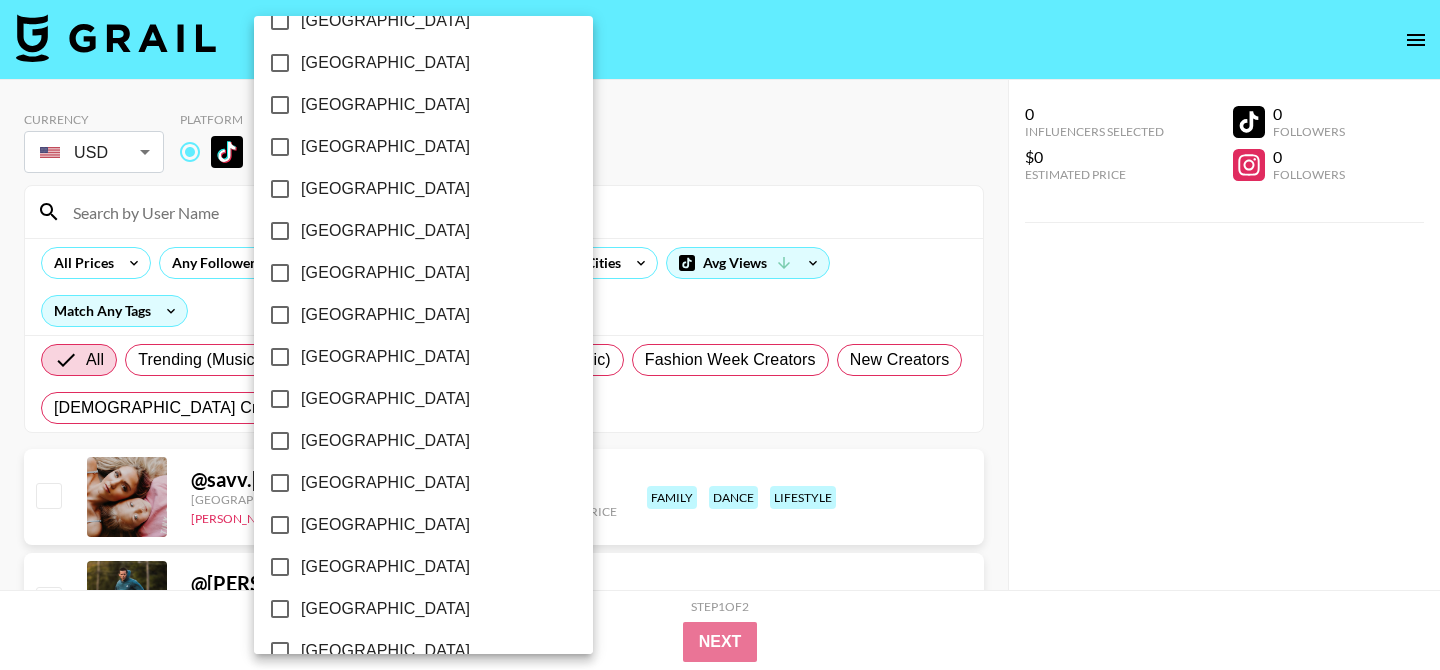 scroll, scrollTop: 1662, scrollLeft: 0, axis: vertical 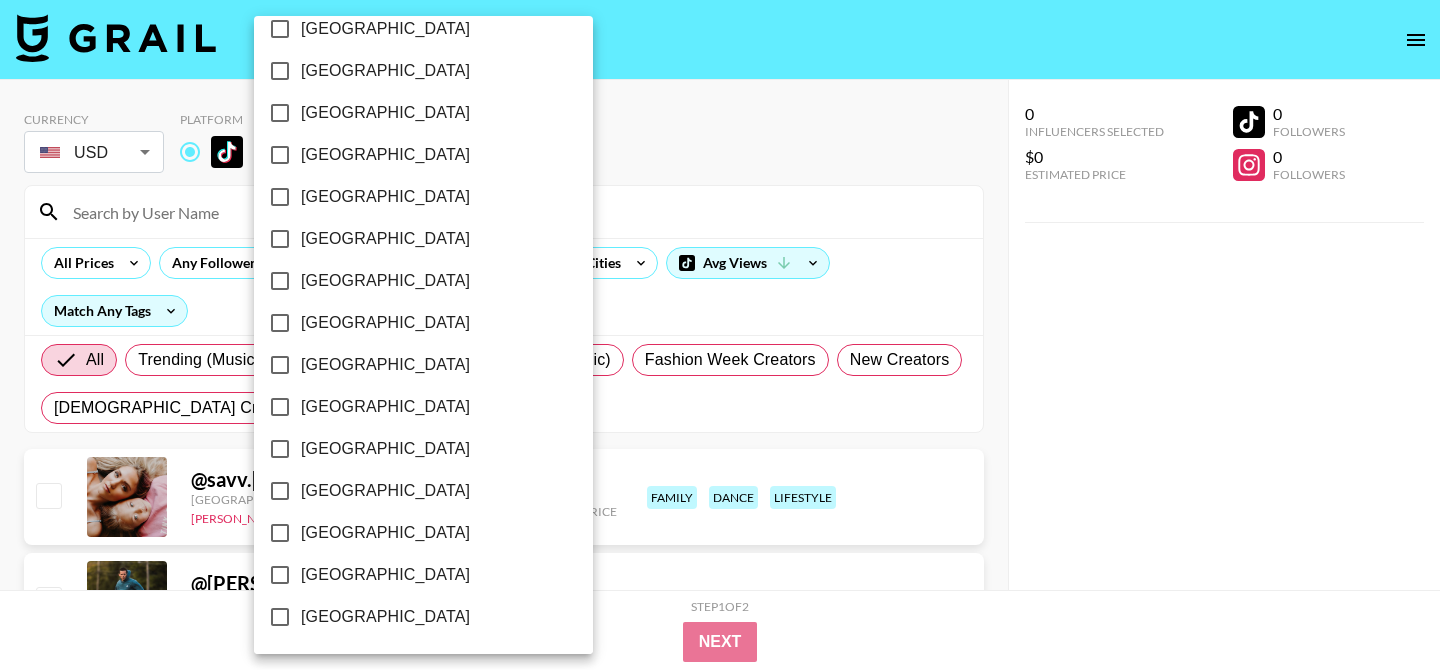 click on "United States" at bounding box center (385, 575) 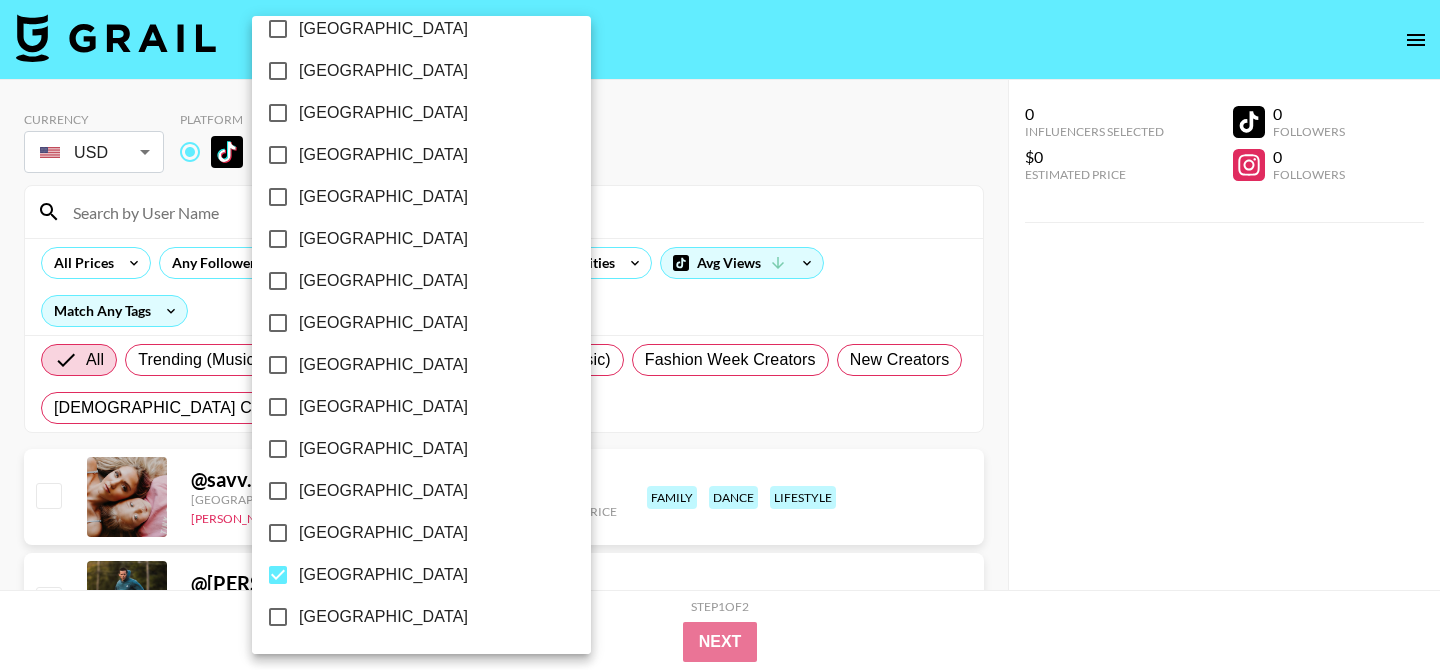 click at bounding box center [720, 335] 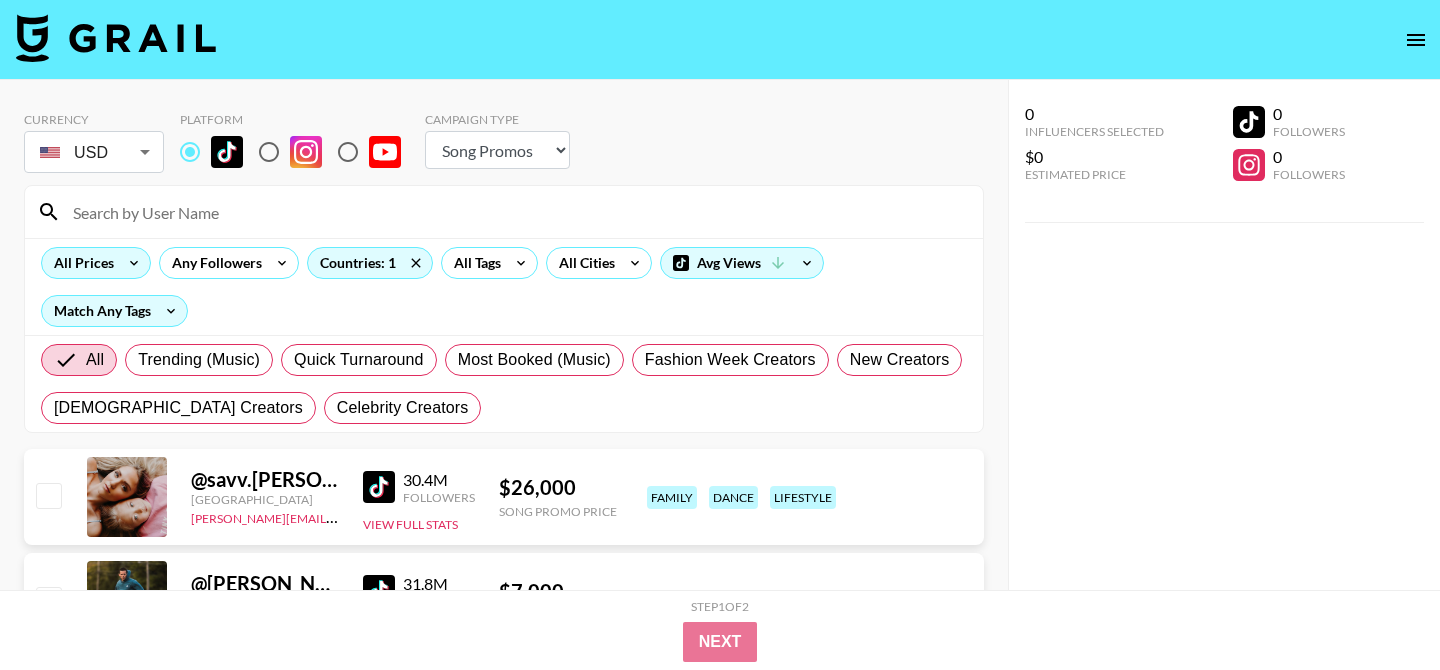 click on "All Prices" at bounding box center [96, 263] 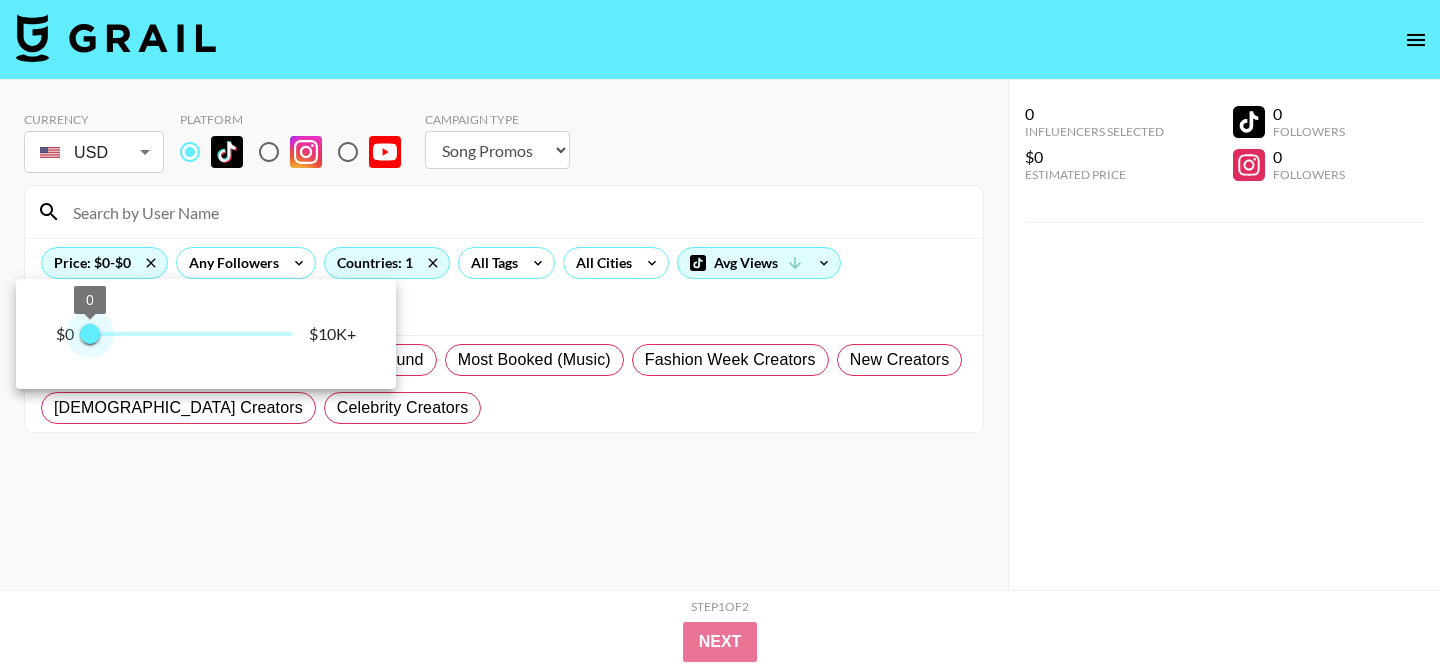 type on "250" 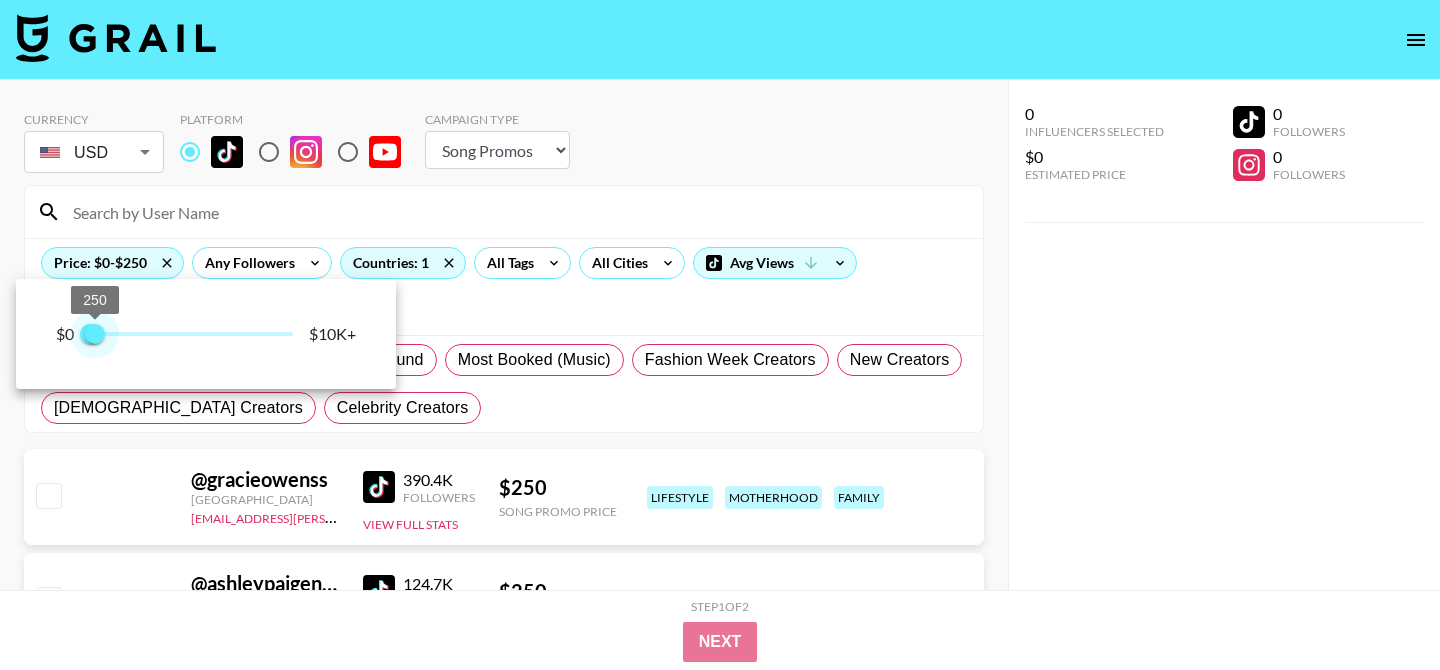 drag, startPoint x: 285, startPoint y: 334, endPoint x: 96, endPoint y: 342, distance: 189.16924 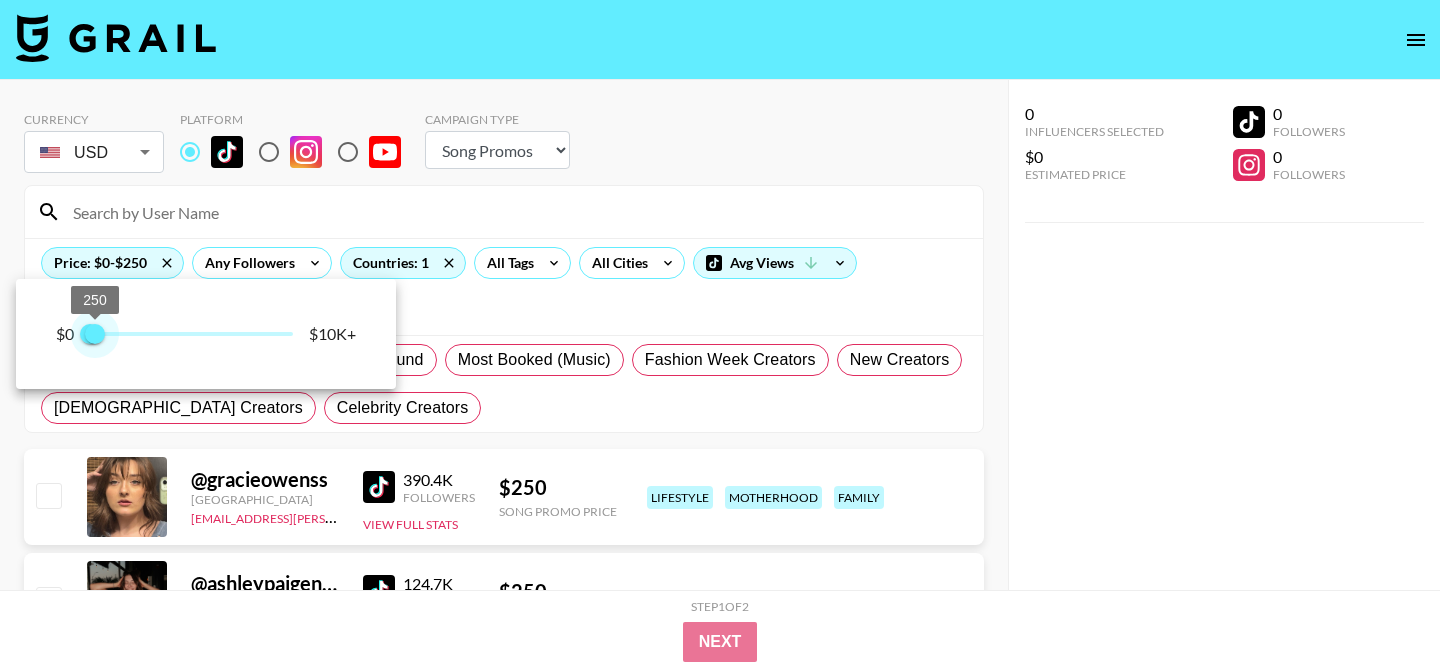 click on "250" at bounding box center (95, 334) 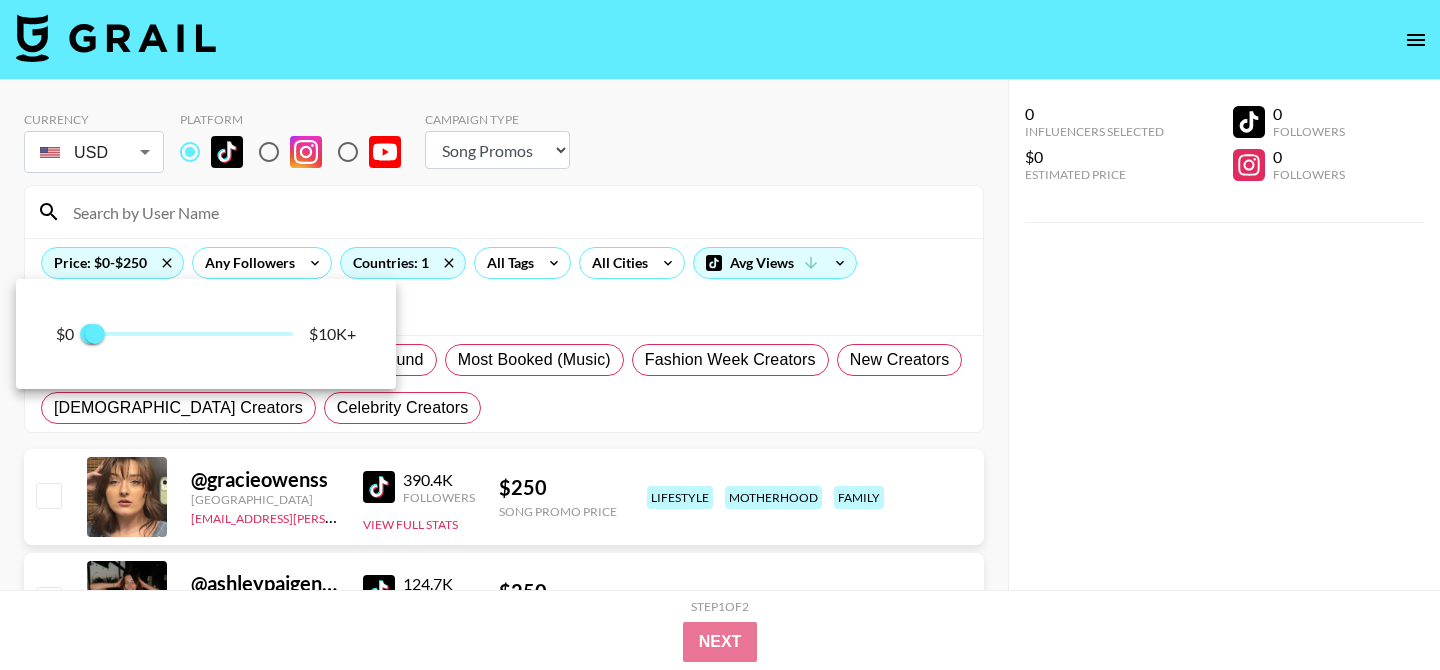 click at bounding box center (720, 335) 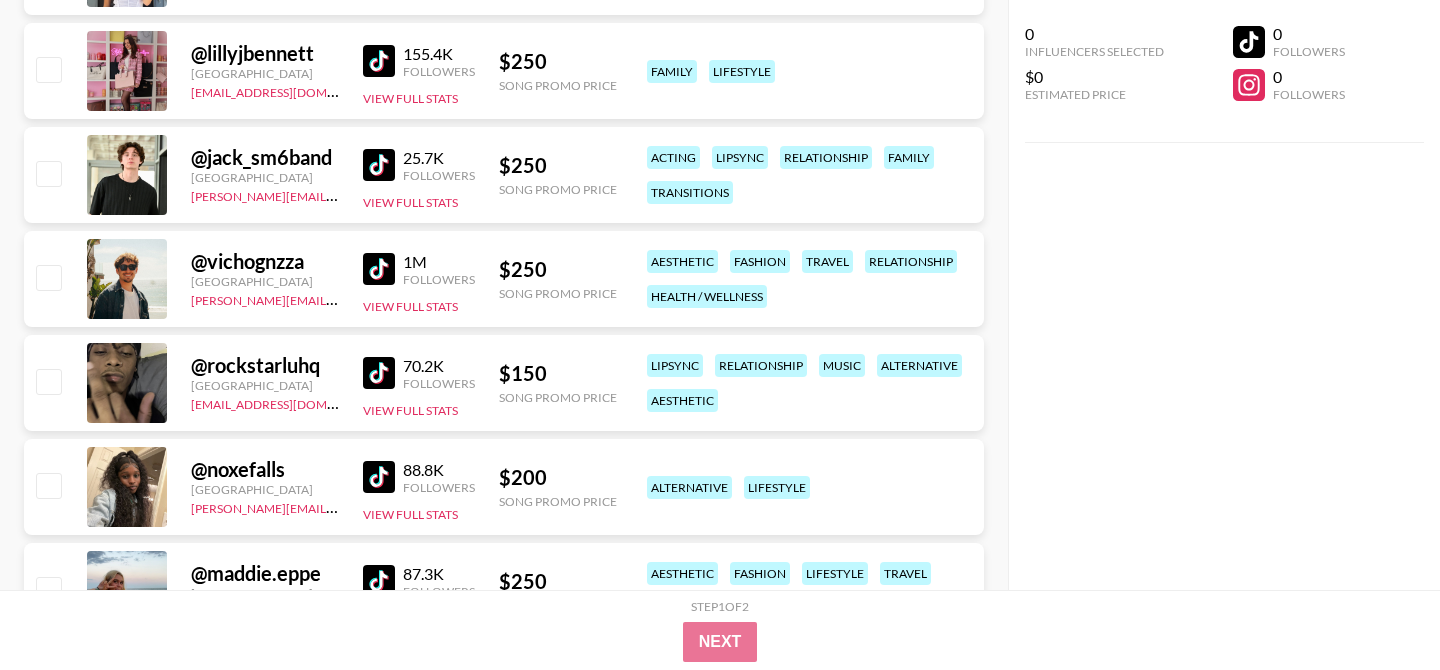 scroll, scrollTop: 1495, scrollLeft: 0, axis: vertical 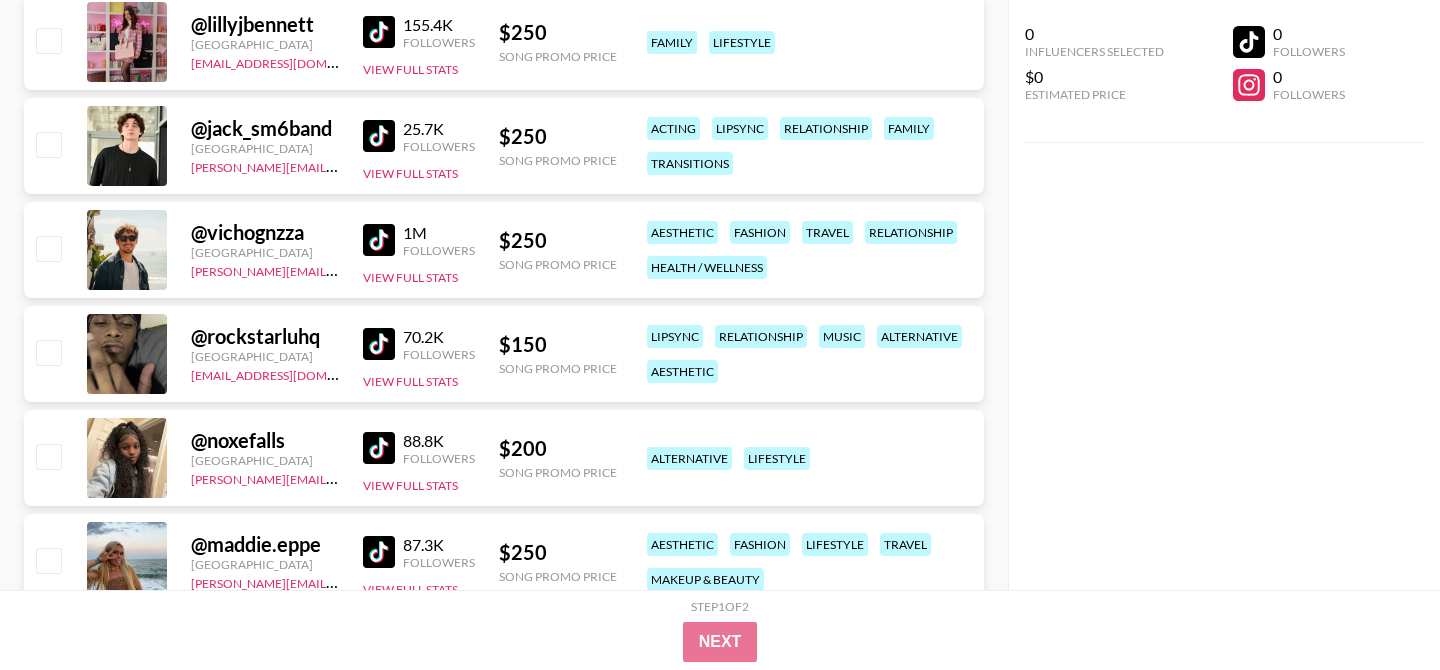 click at bounding box center (379, 448) 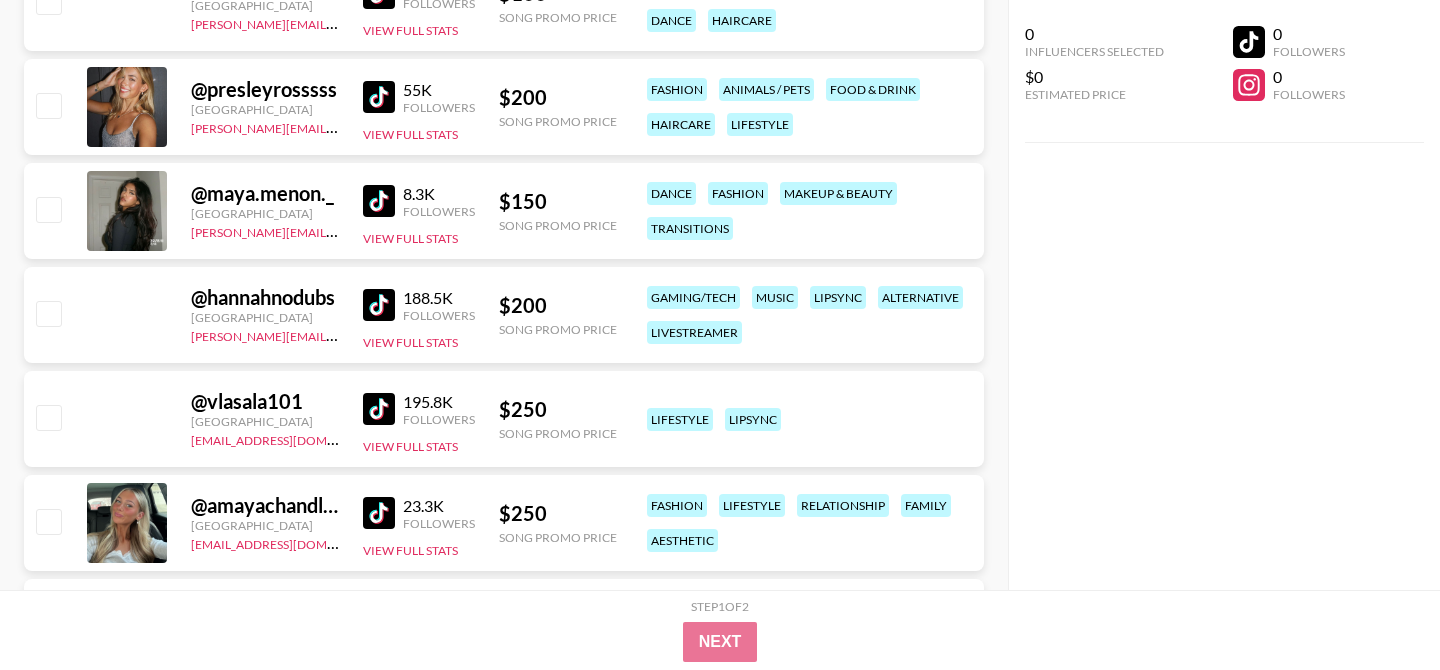scroll, scrollTop: 7568, scrollLeft: 0, axis: vertical 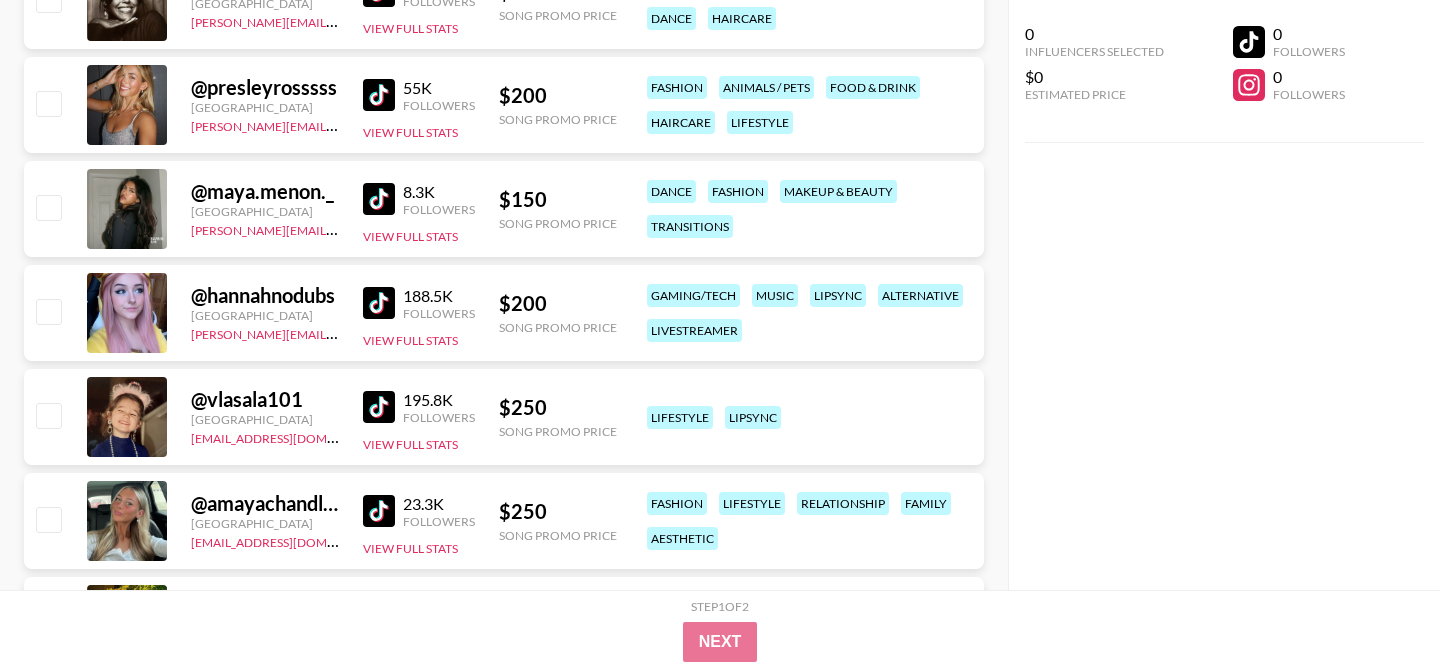 click at bounding box center (379, 199) 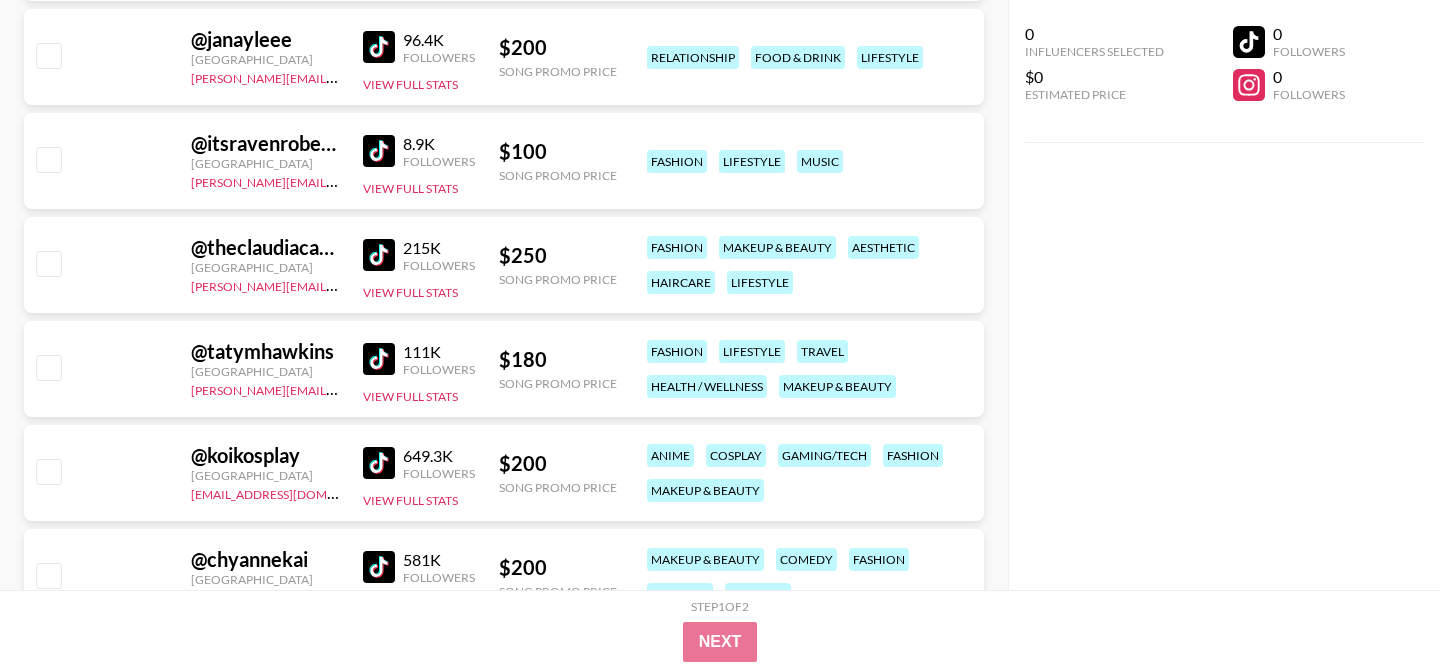 scroll, scrollTop: 11468, scrollLeft: 0, axis: vertical 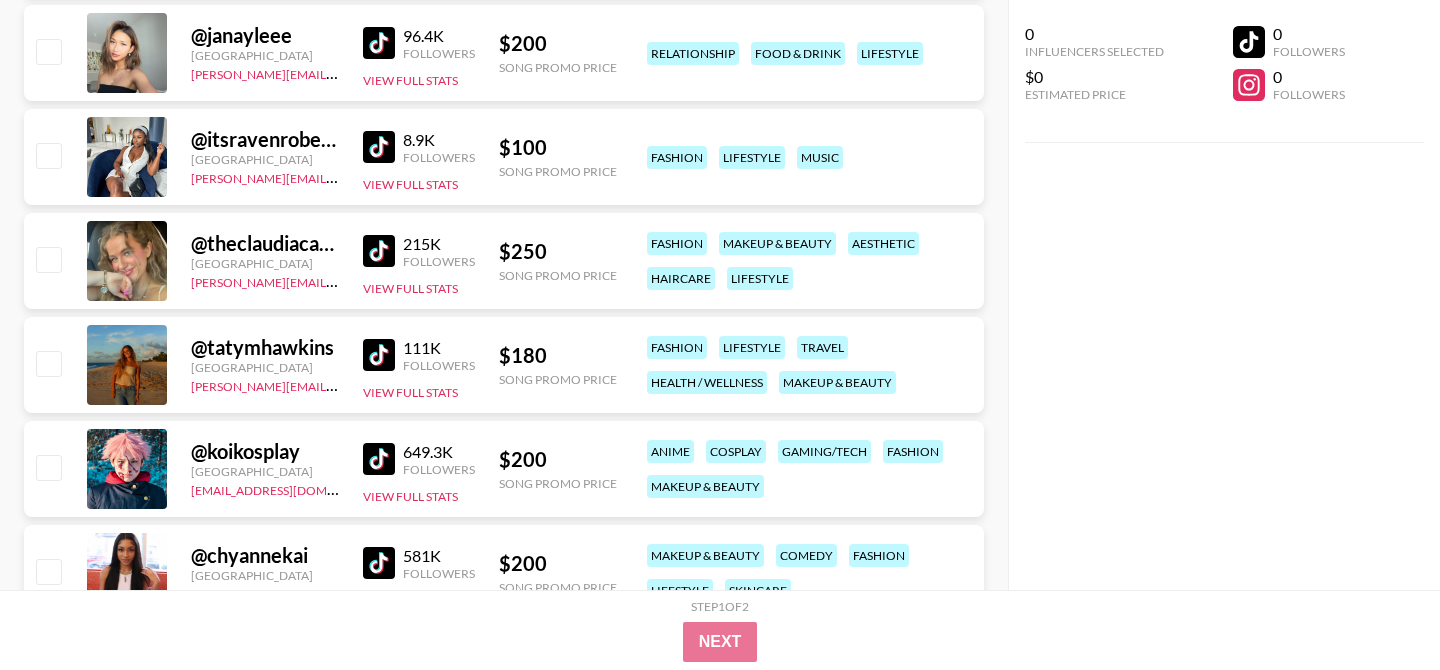 click at bounding box center [379, 147] 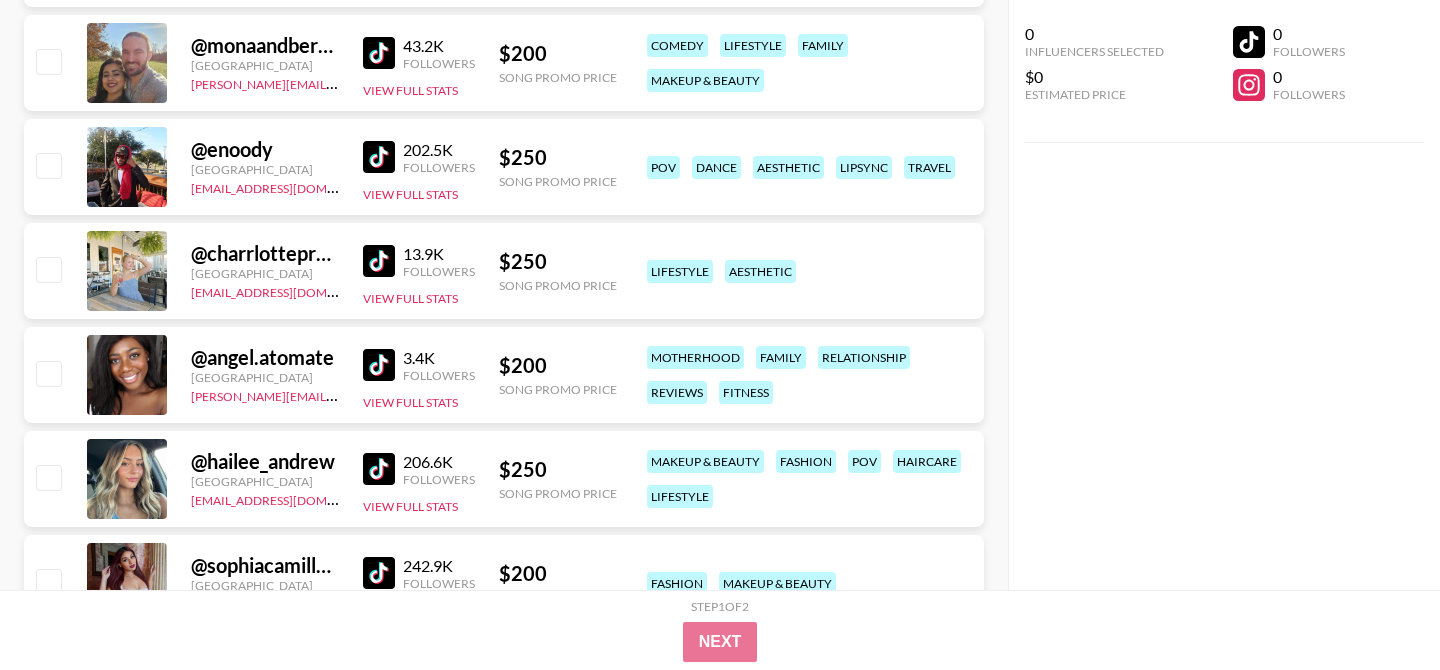 scroll, scrollTop: 12237, scrollLeft: 0, axis: vertical 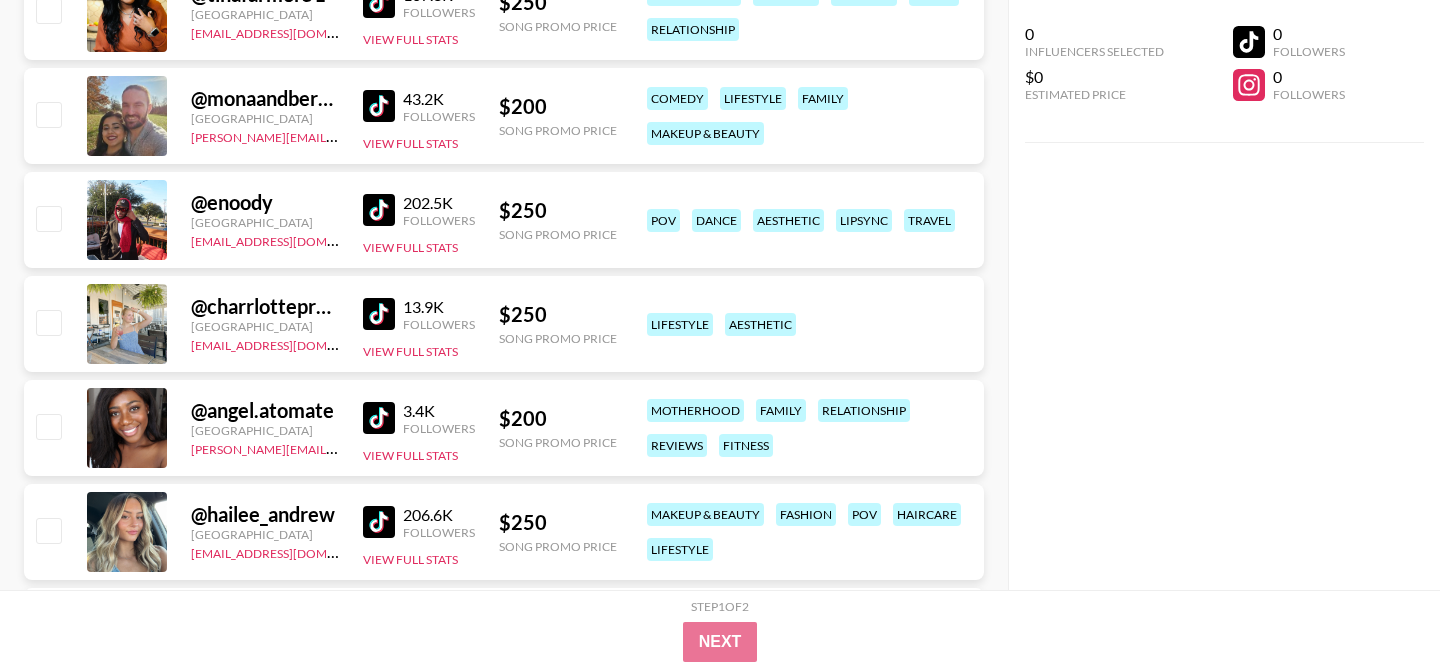 click at bounding box center (379, 210) 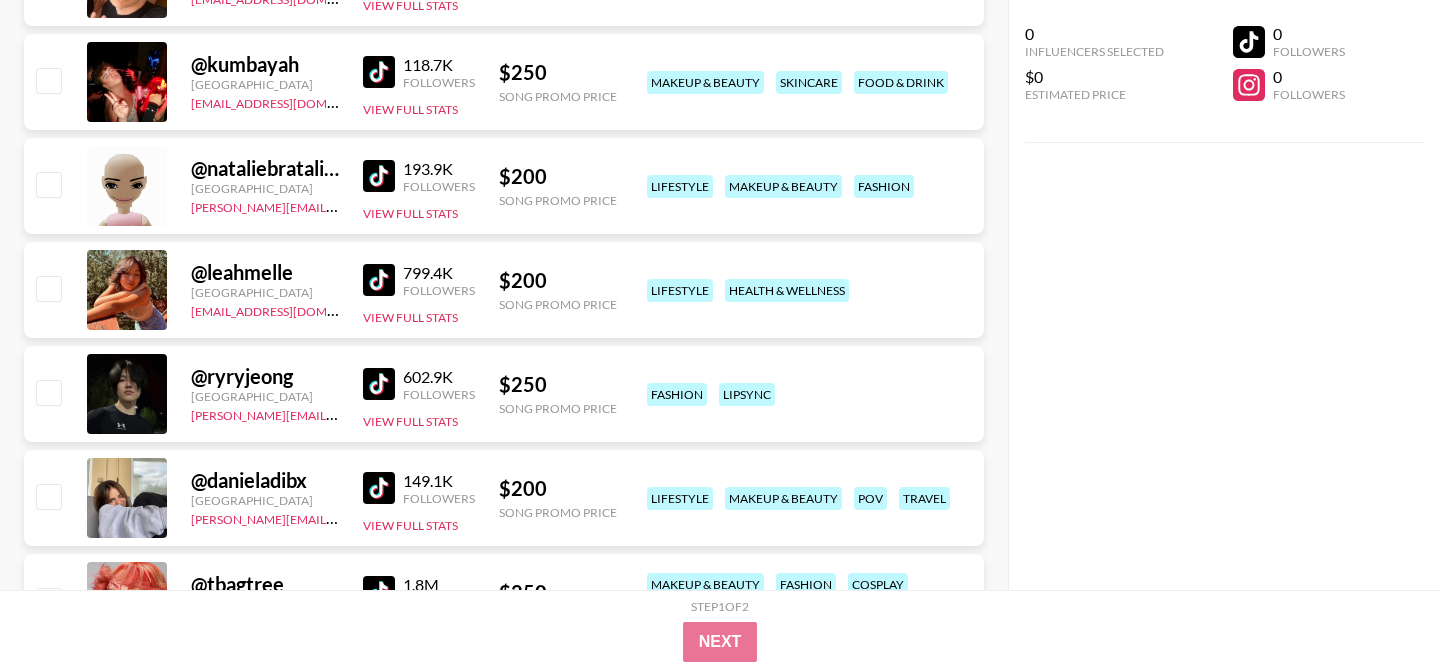 scroll, scrollTop: 0, scrollLeft: 0, axis: both 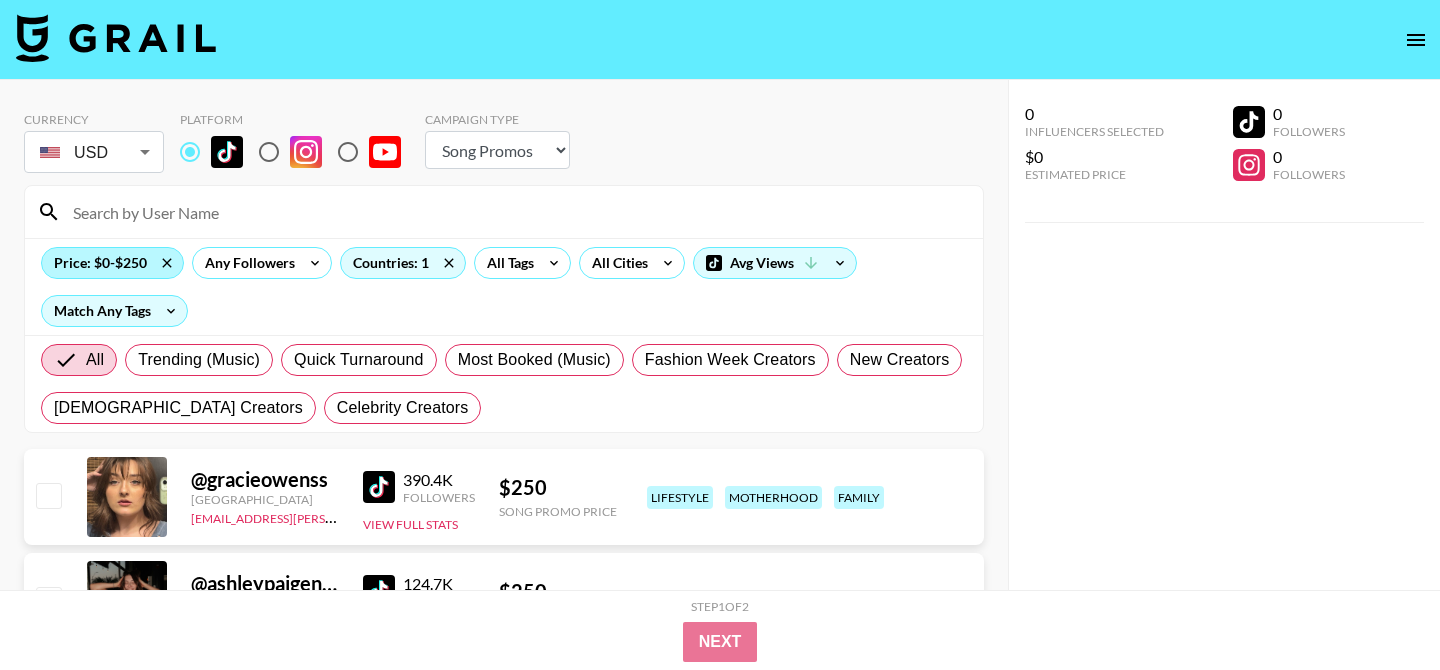 click on "Price: $0-$250" at bounding box center (112, 263) 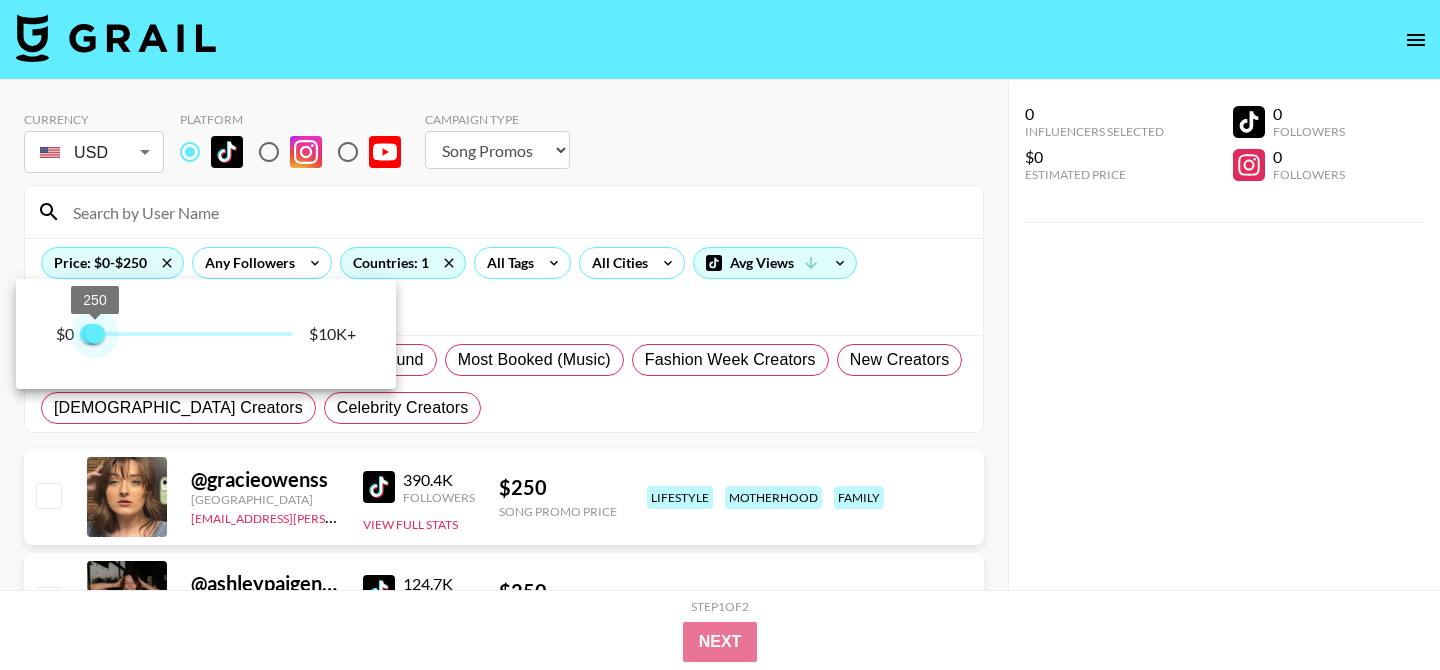 type on "500" 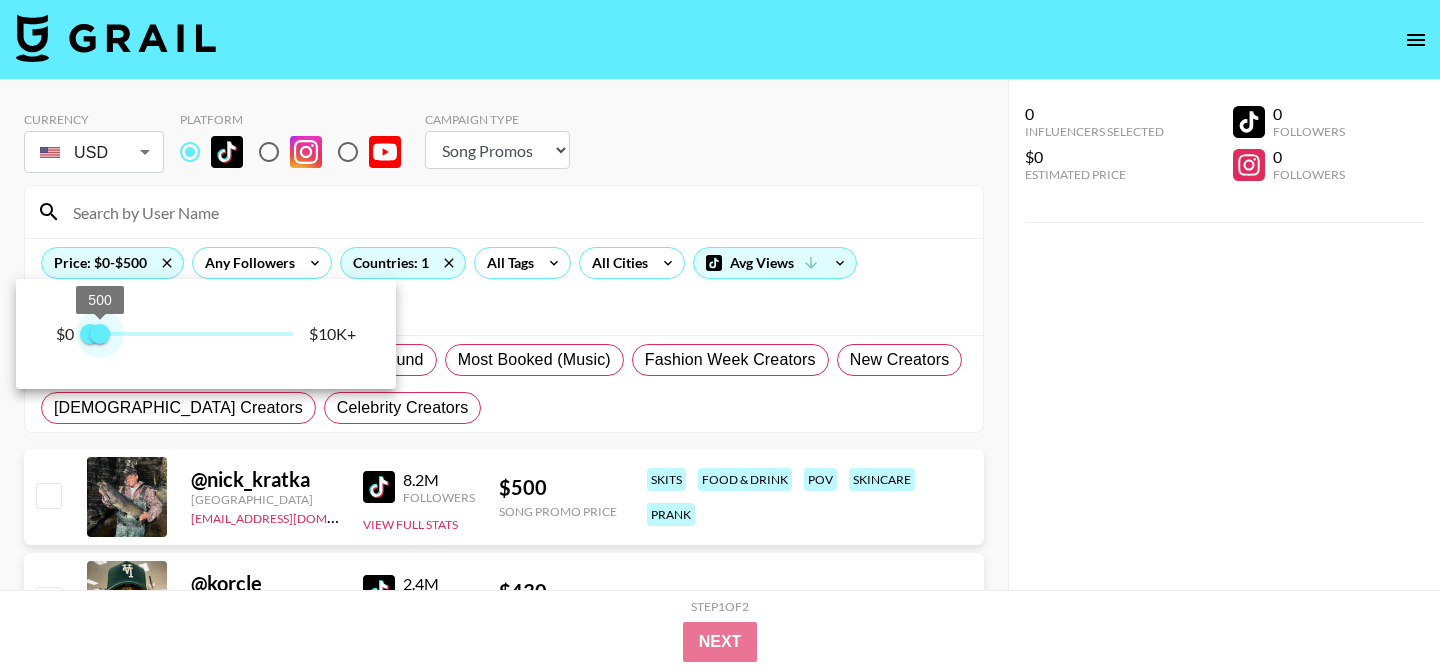click on "500" at bounding box center (100, 334) 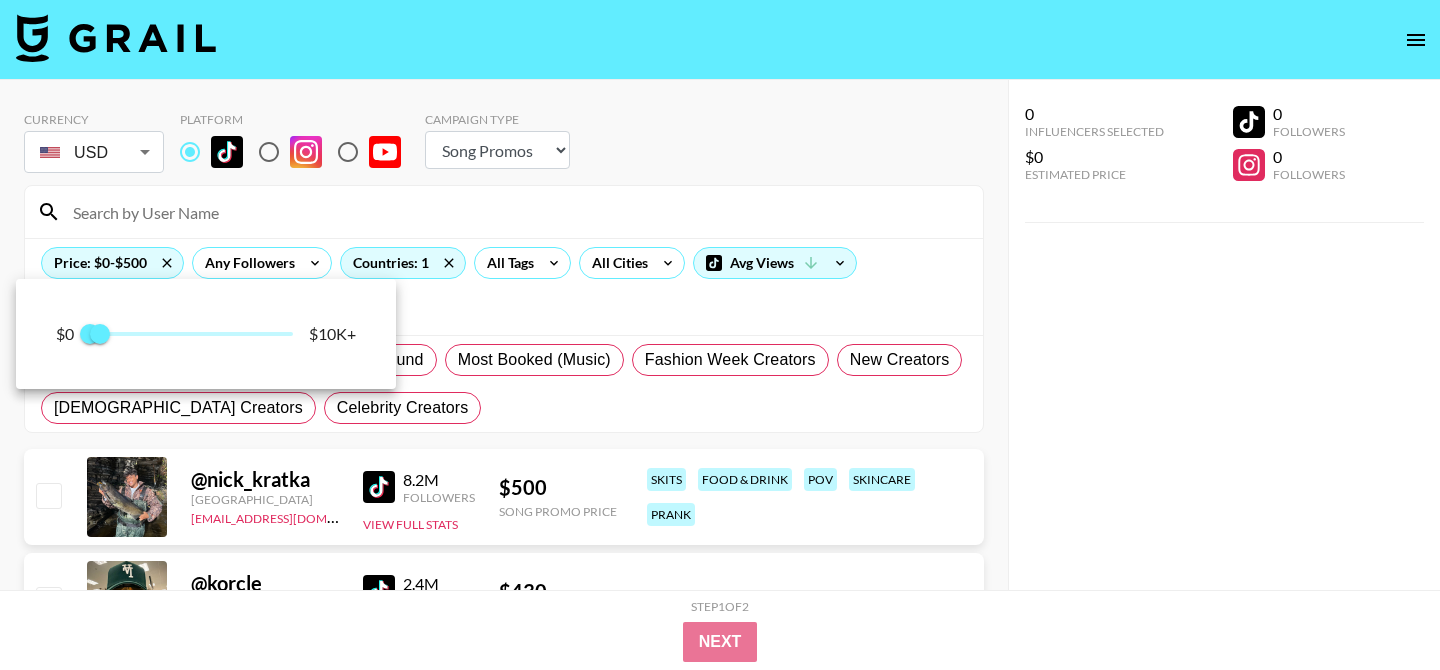 click at bounding box center [720, 335] 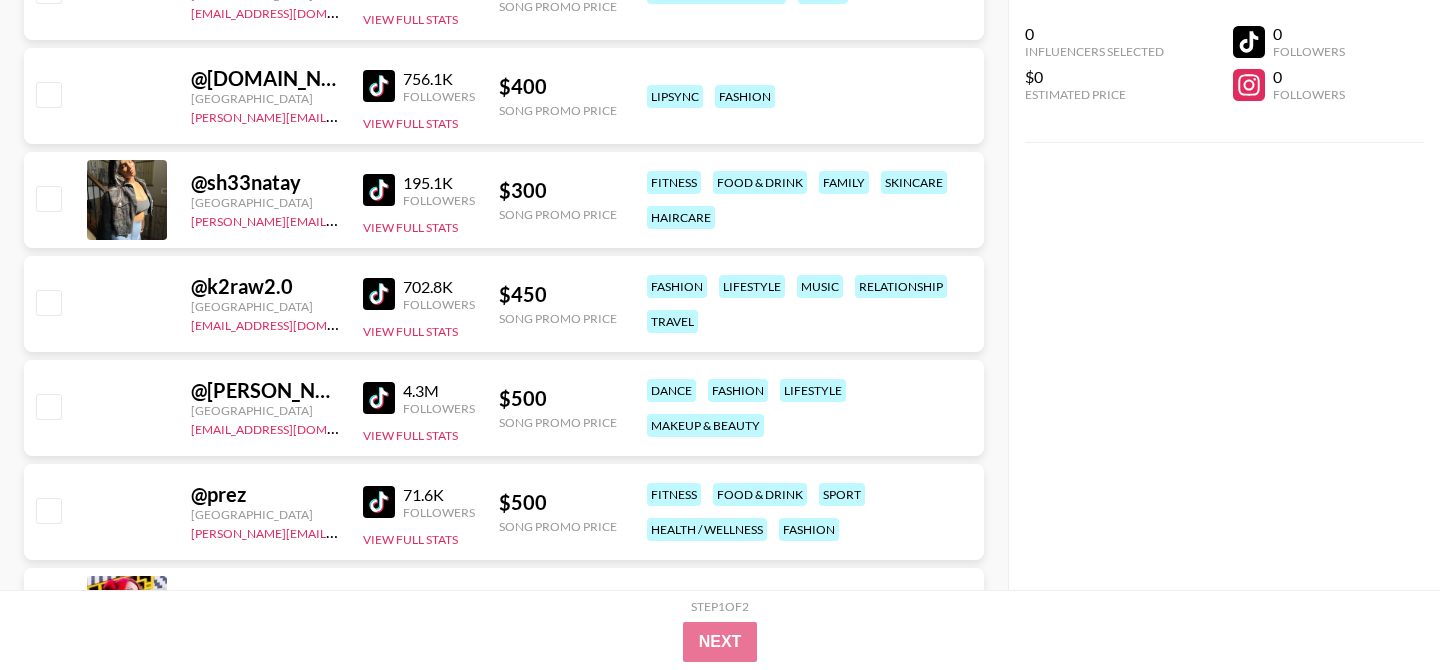 scroll, scrollTop: 8205, scrollLeft: 0, axis: vertical 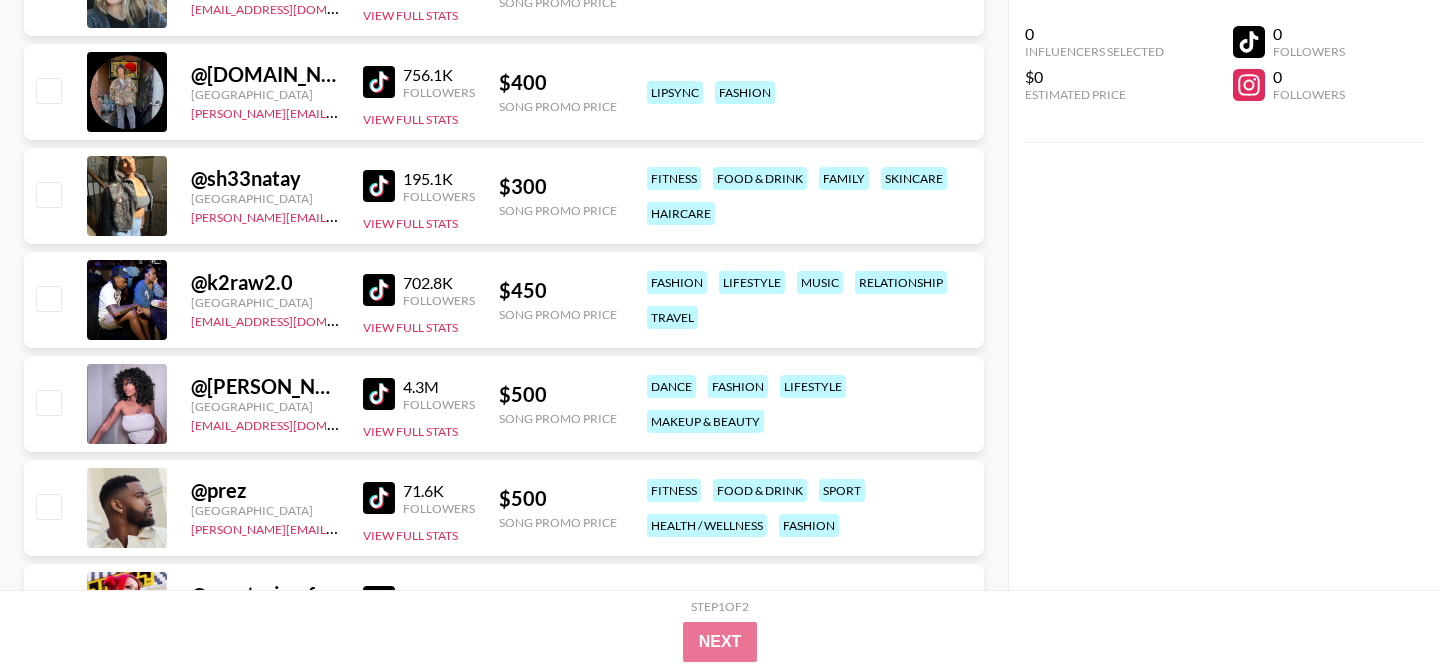 click at bounding box center (379, 186) 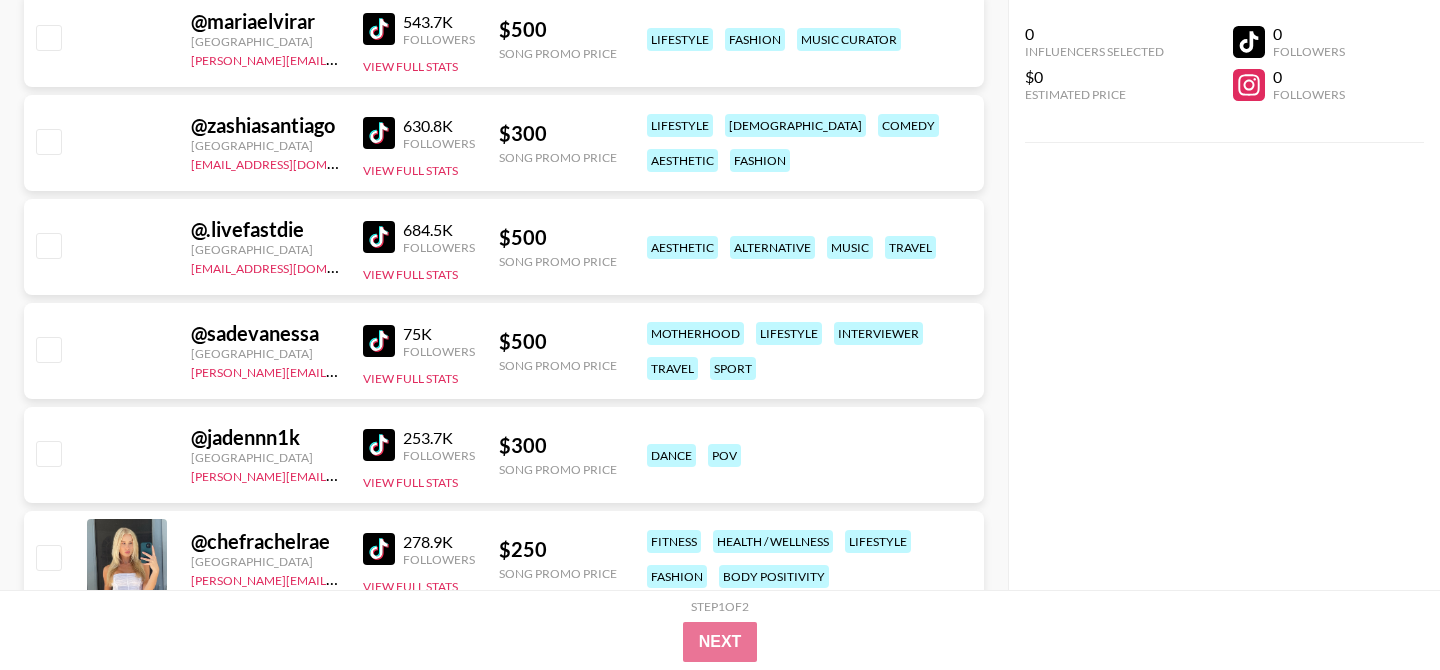 scroll, scrollTop: 11595, scrollLeft: 0, axis: vertical 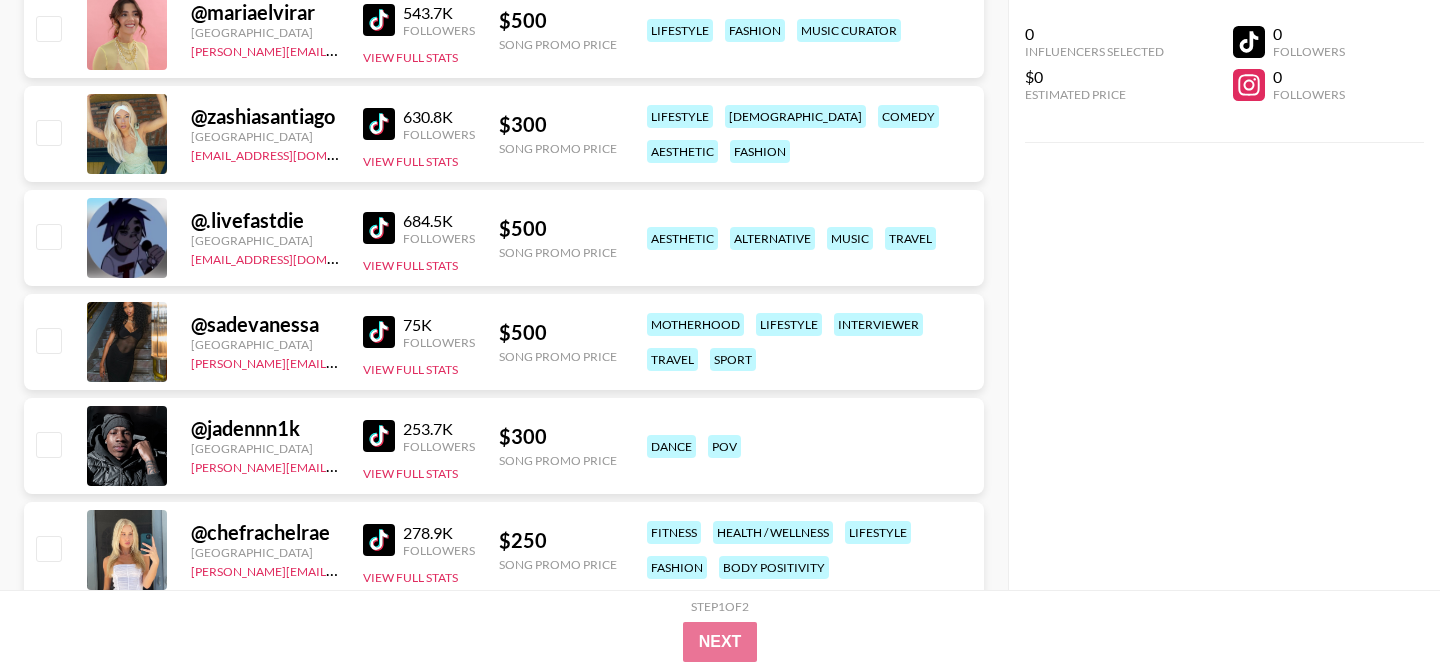 click at bounding box center [379, 124] 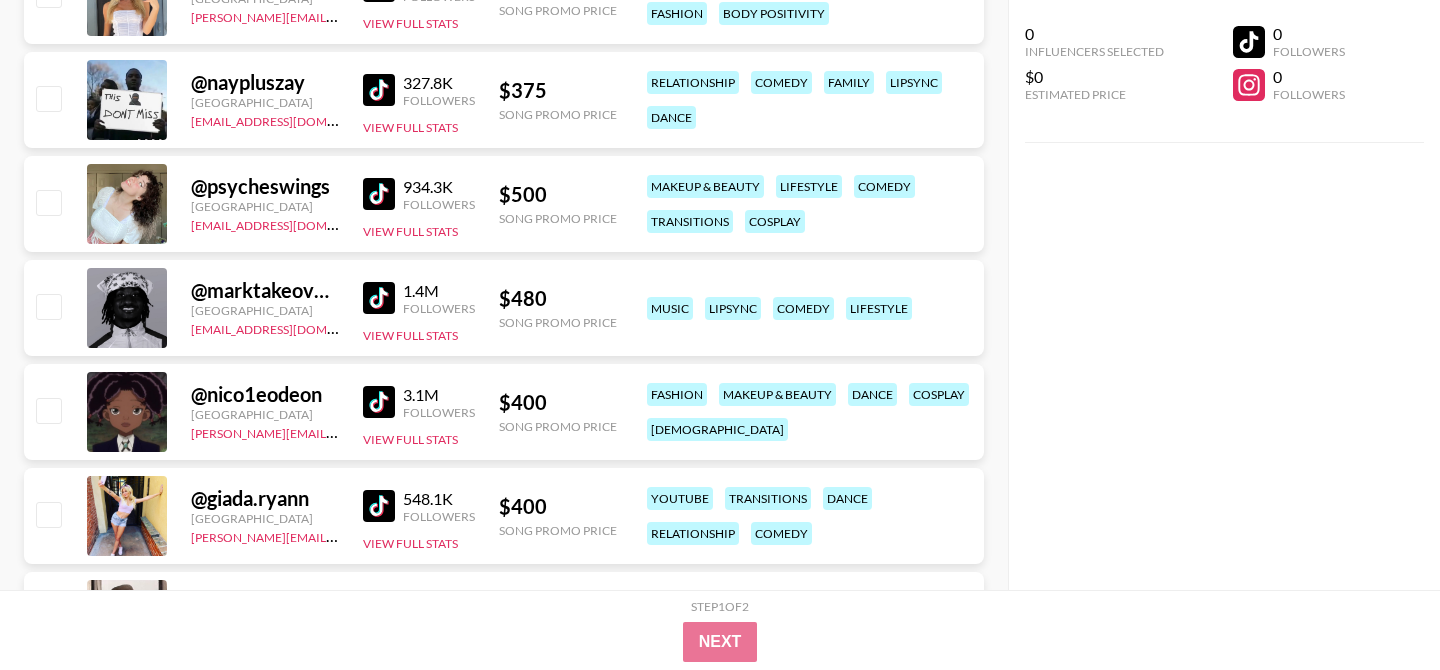 scroll, scrollTop: 12150, scrollLeft: 0, axis: vertical 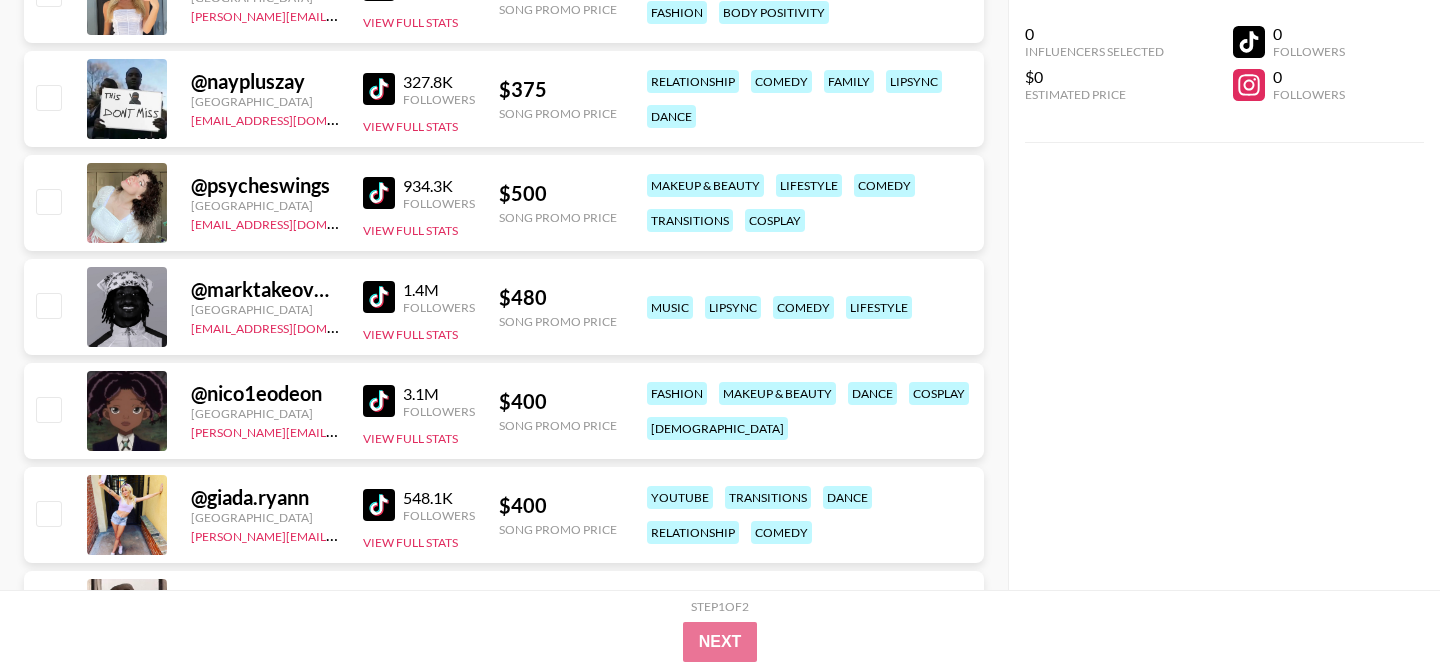 click at bounding box center [379, 401] 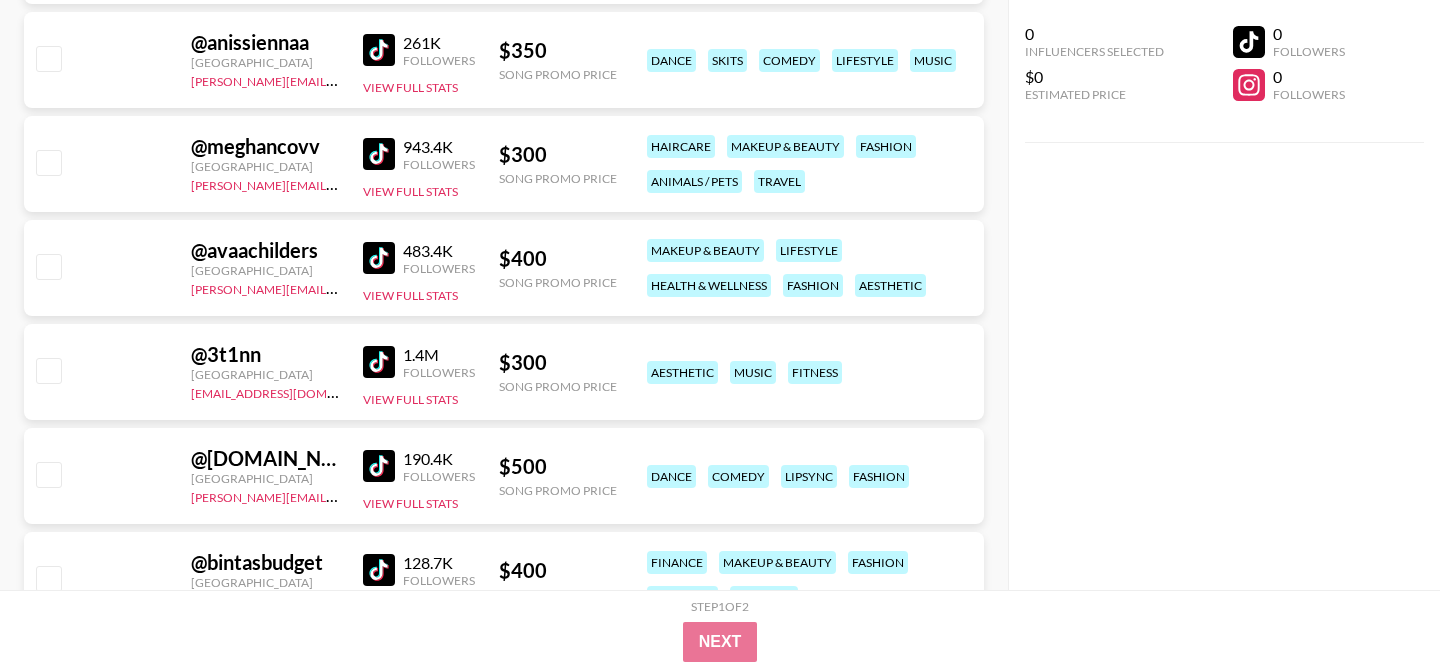 scroll, scrollTop: 19706, scrollLeft: 0, axis: vertical 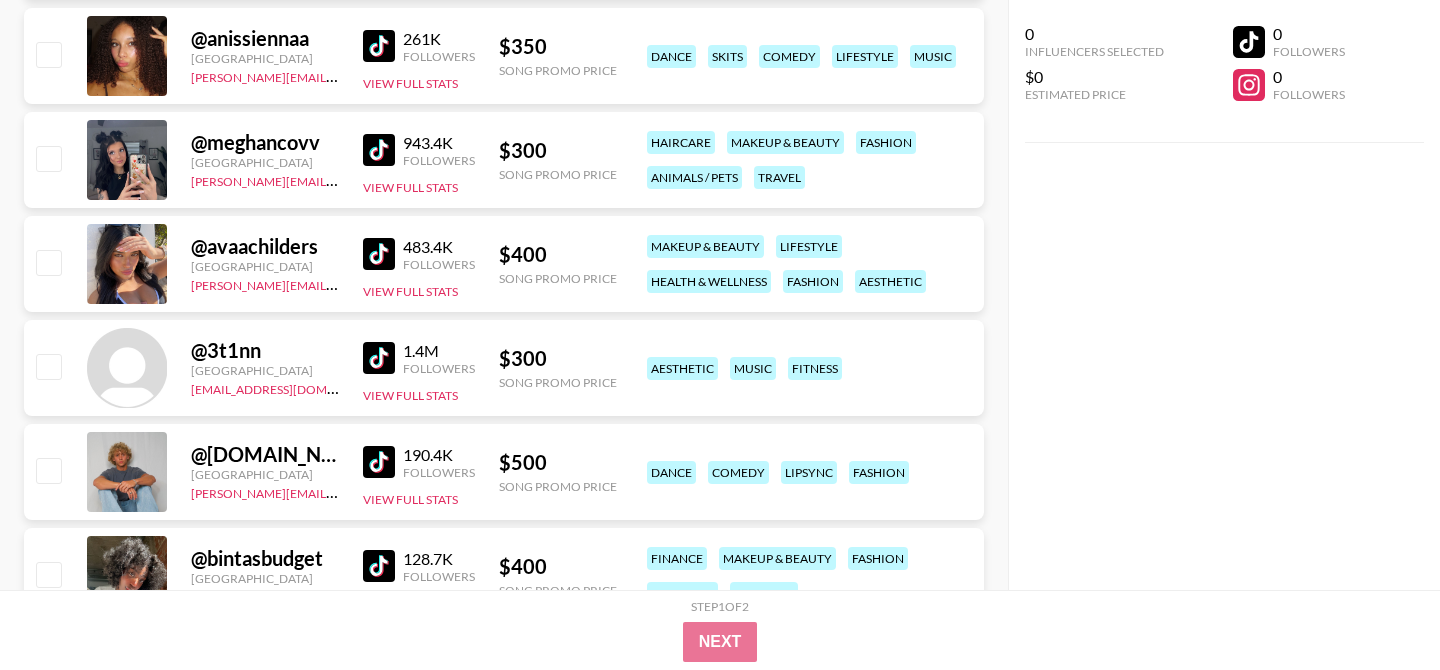 click at bounding box center [379, 358] 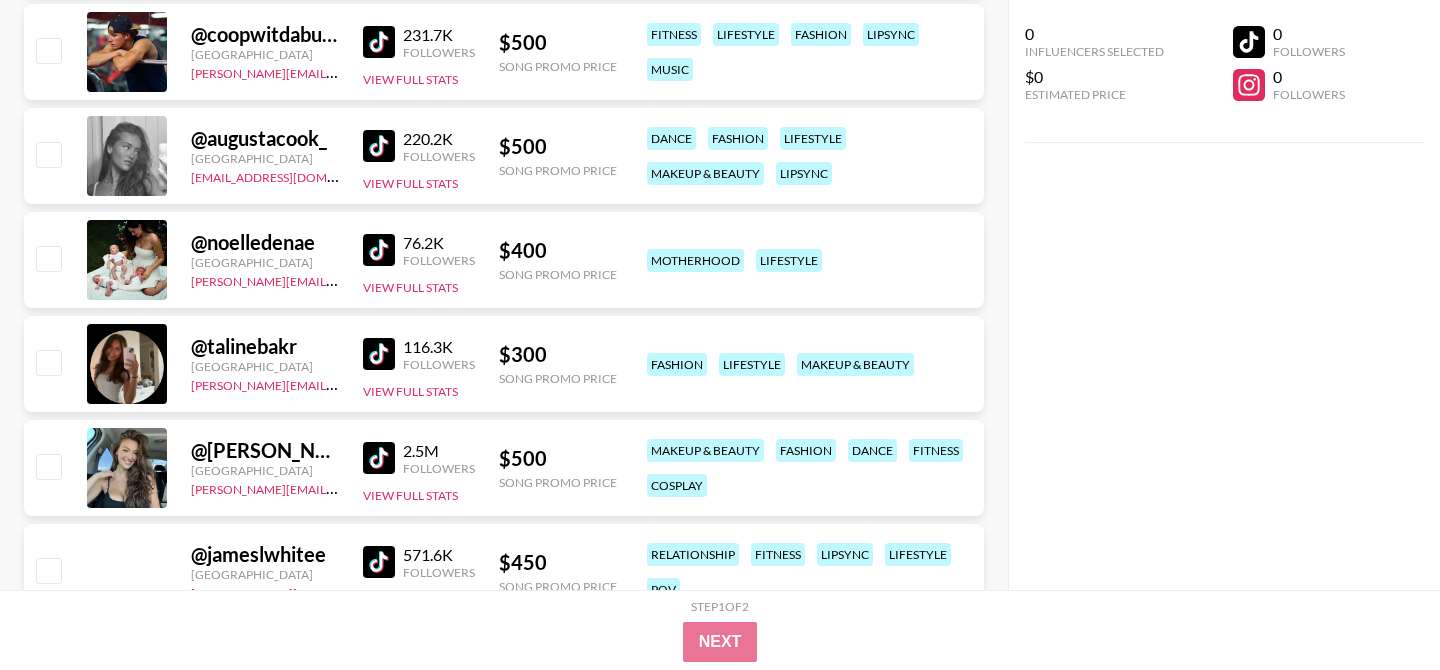 scroll, scrollTop: 21884, scrollLeft: 0, axis: vertical 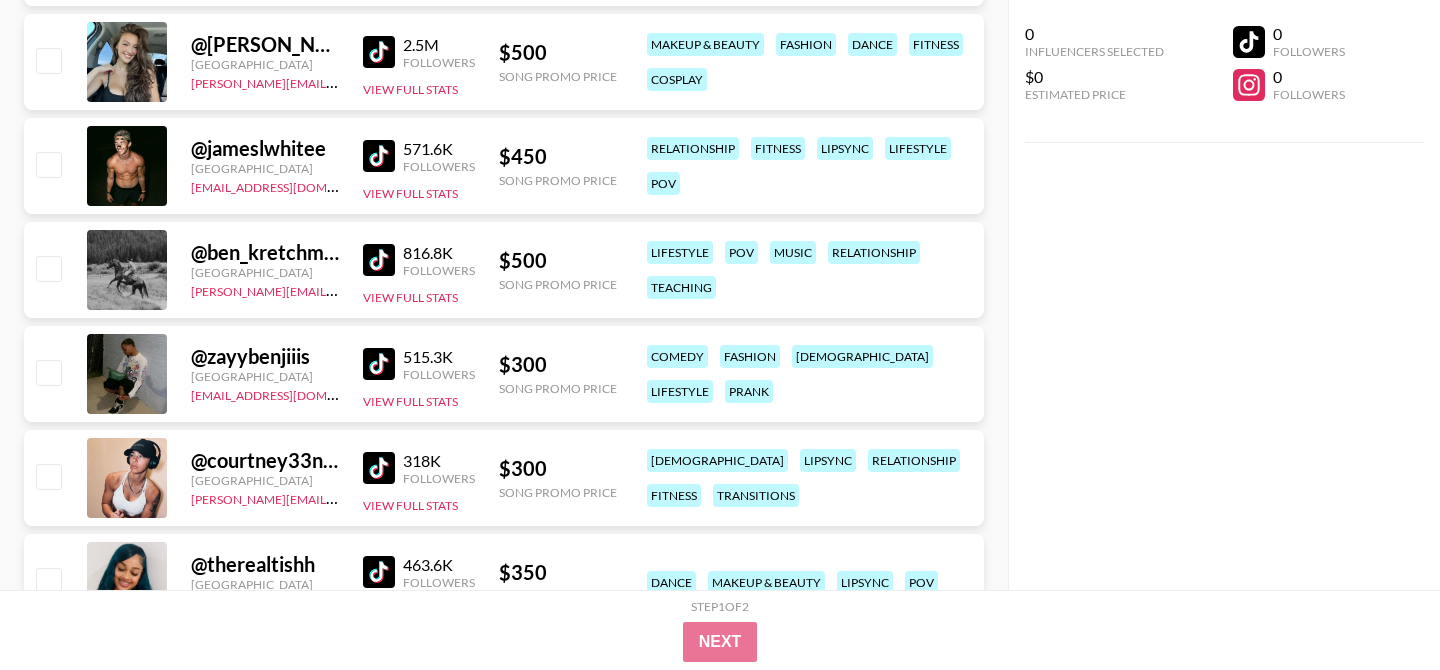 click at bounding box center (379, 364) 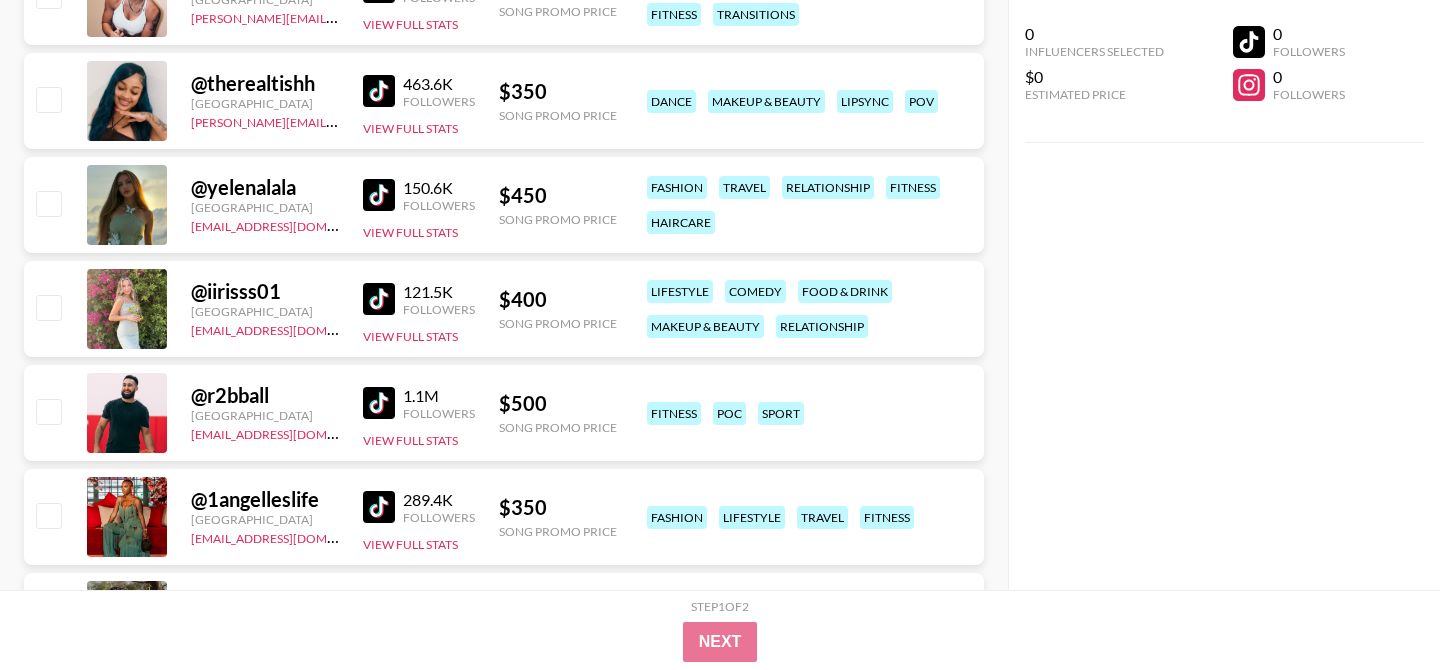 scroll, scrollTop: 22368, scrollLeft: 0, axis: vertical 